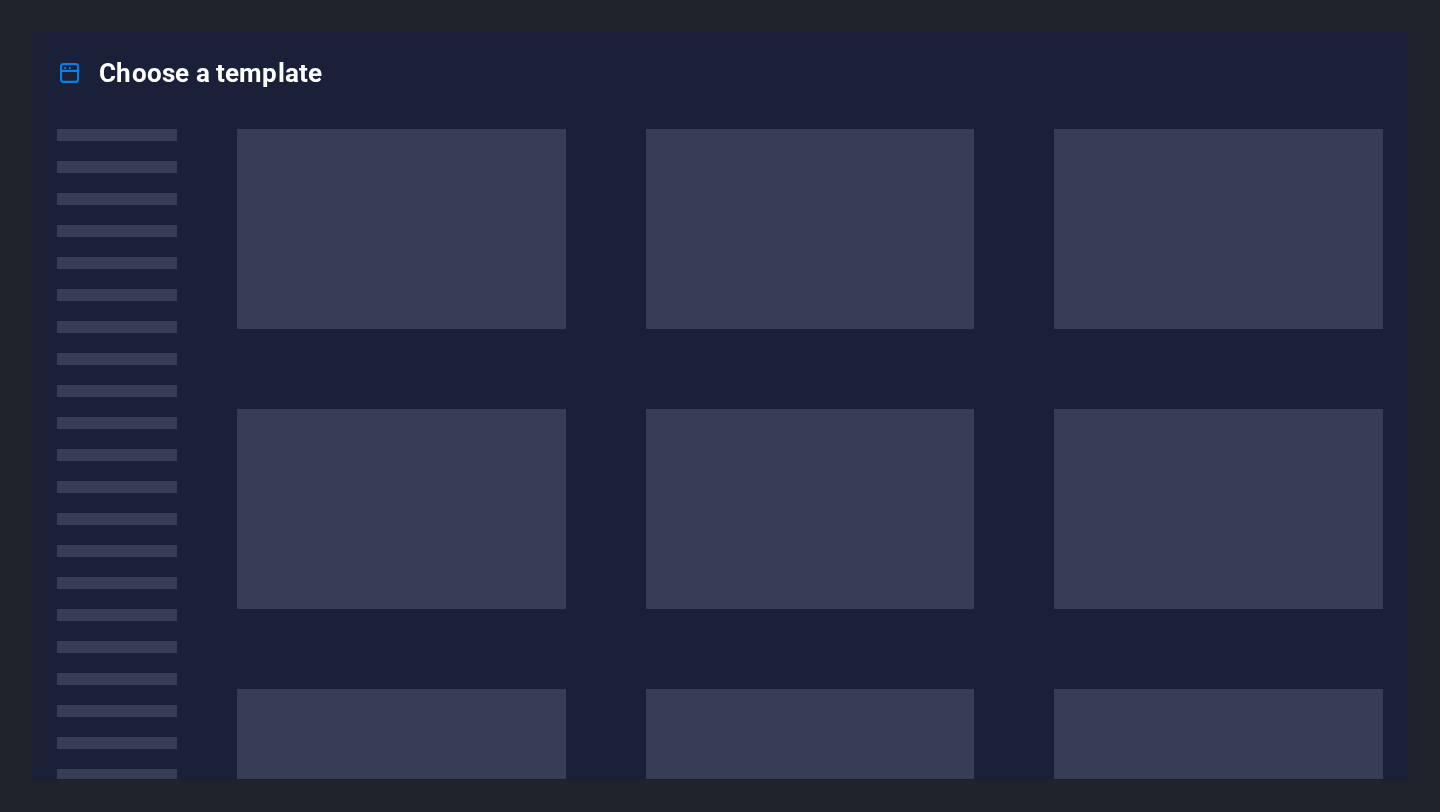 scroll, scrollTop: 0, scrollLeft: 0, axis: both 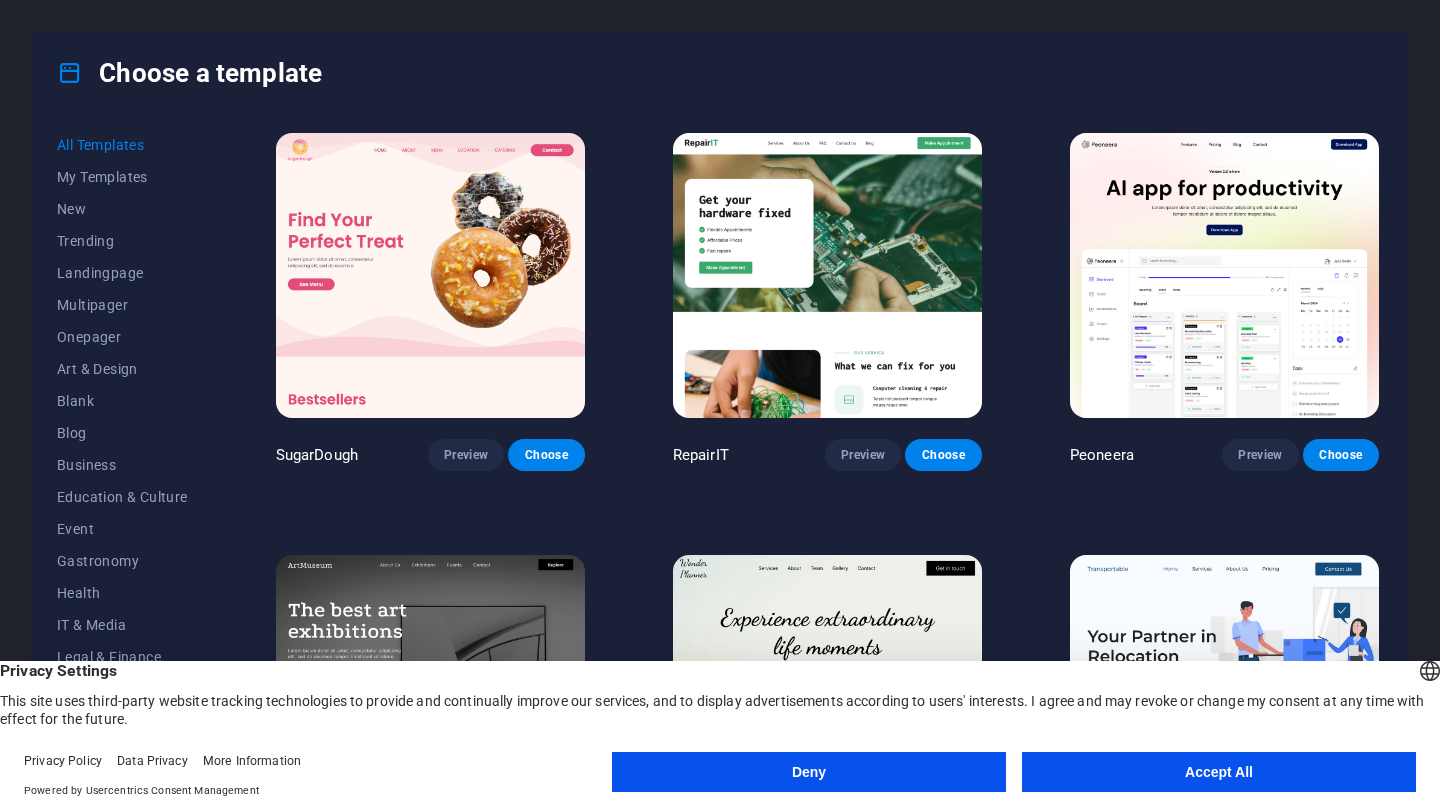 click on "Accept All" at bounding box center [1219, 772] 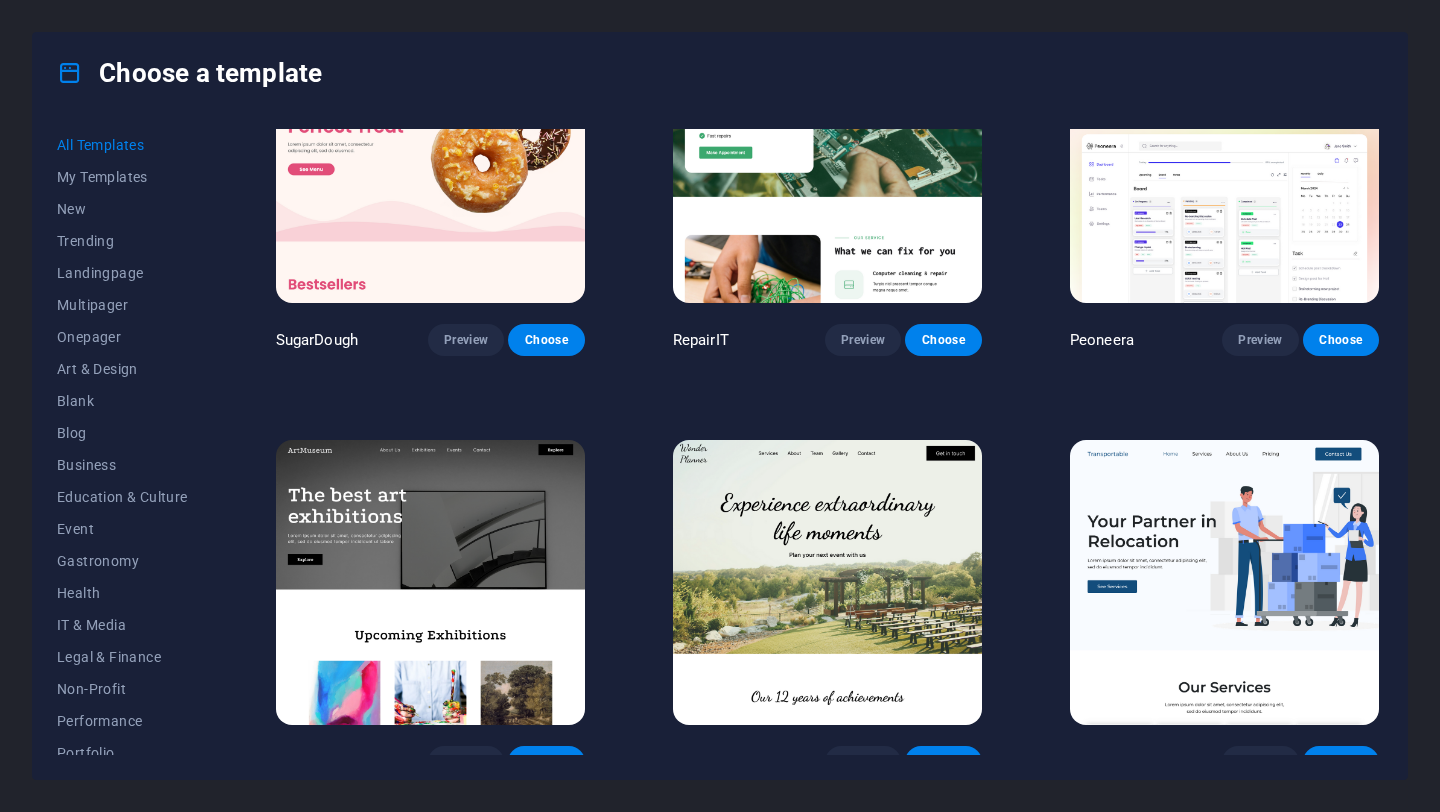scroll, scrollTop: 0, scrollLeft: 0, axis: both 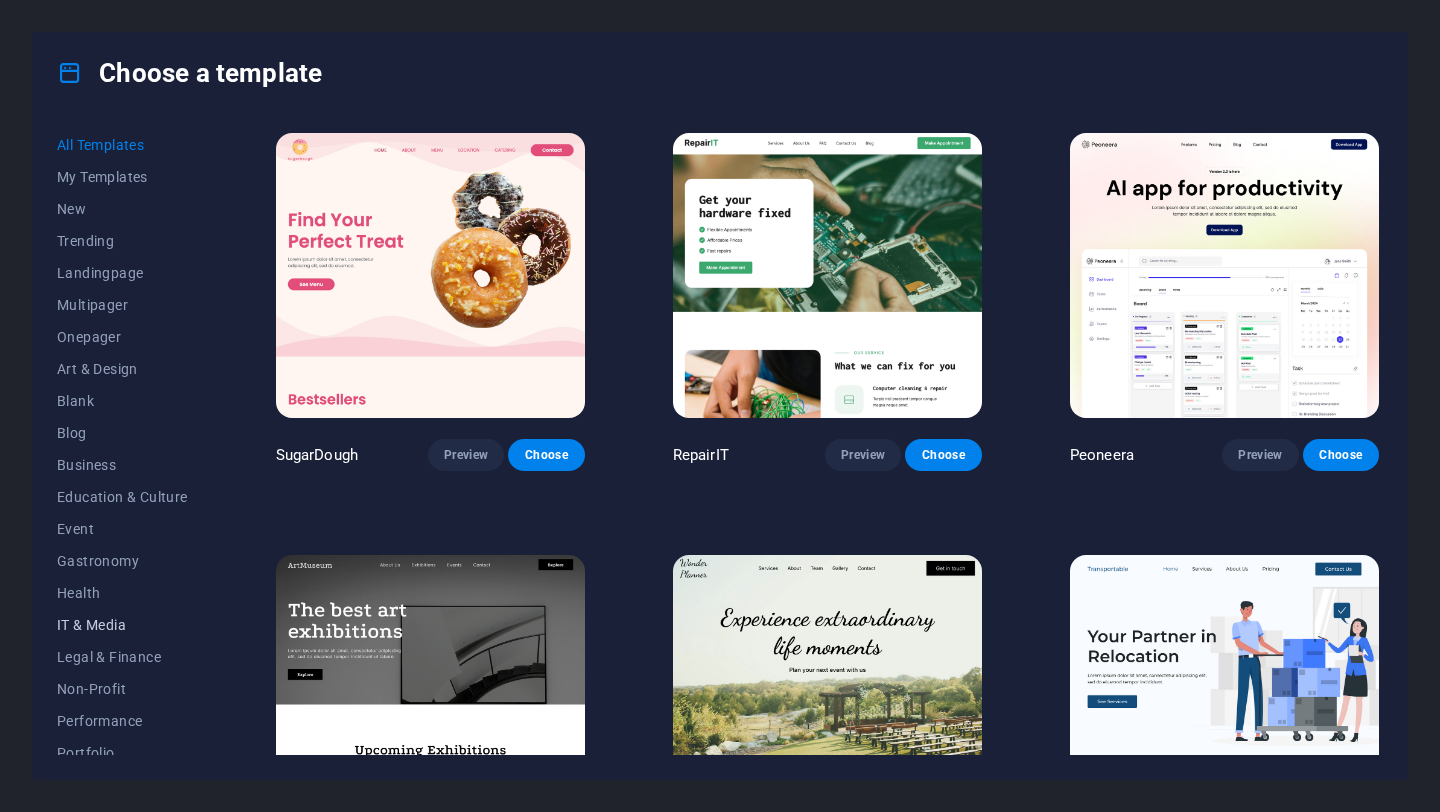 click on "IT & Media" at bounding box center (122, 625) 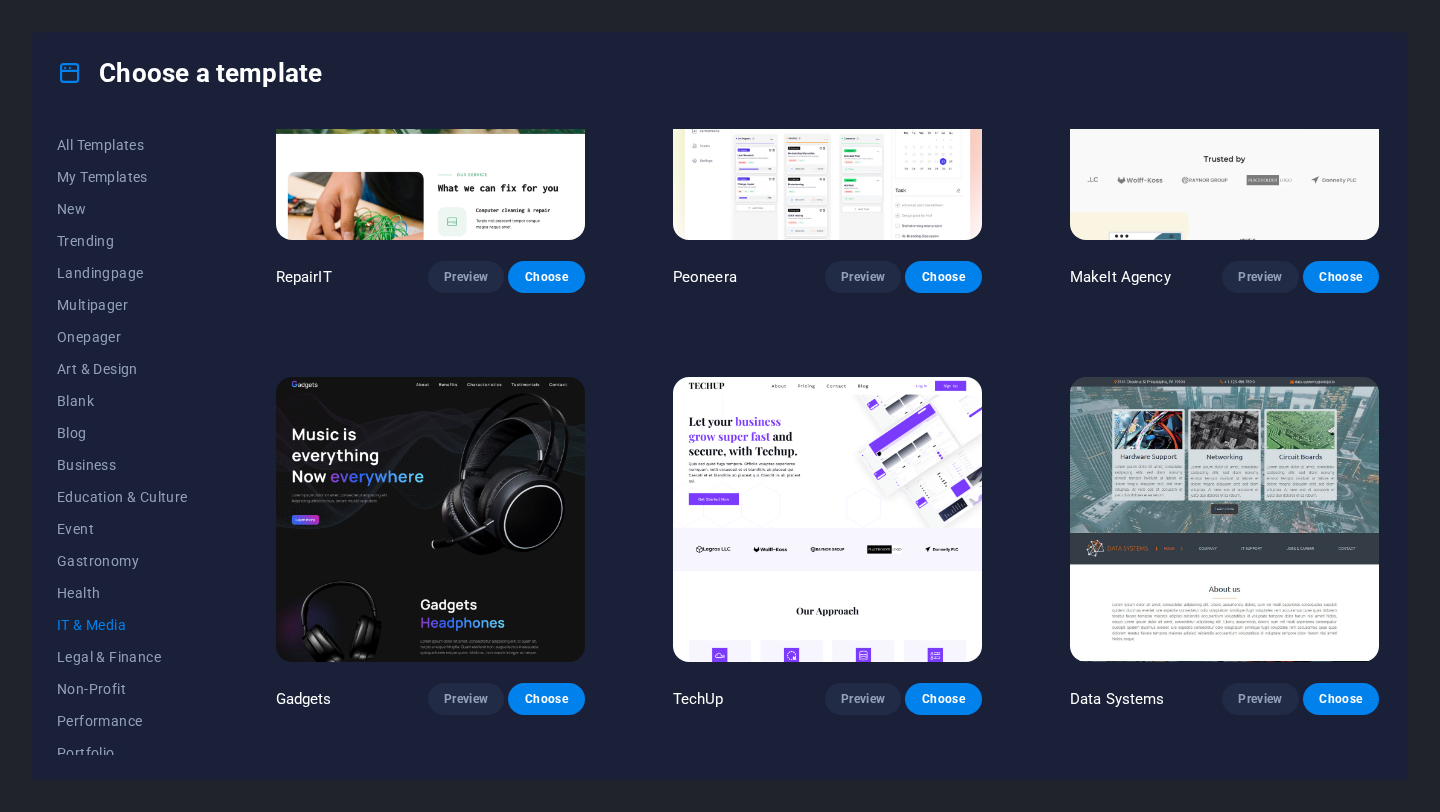 scroll, scrollTop: 0, scrollLeft: 0, axis: both 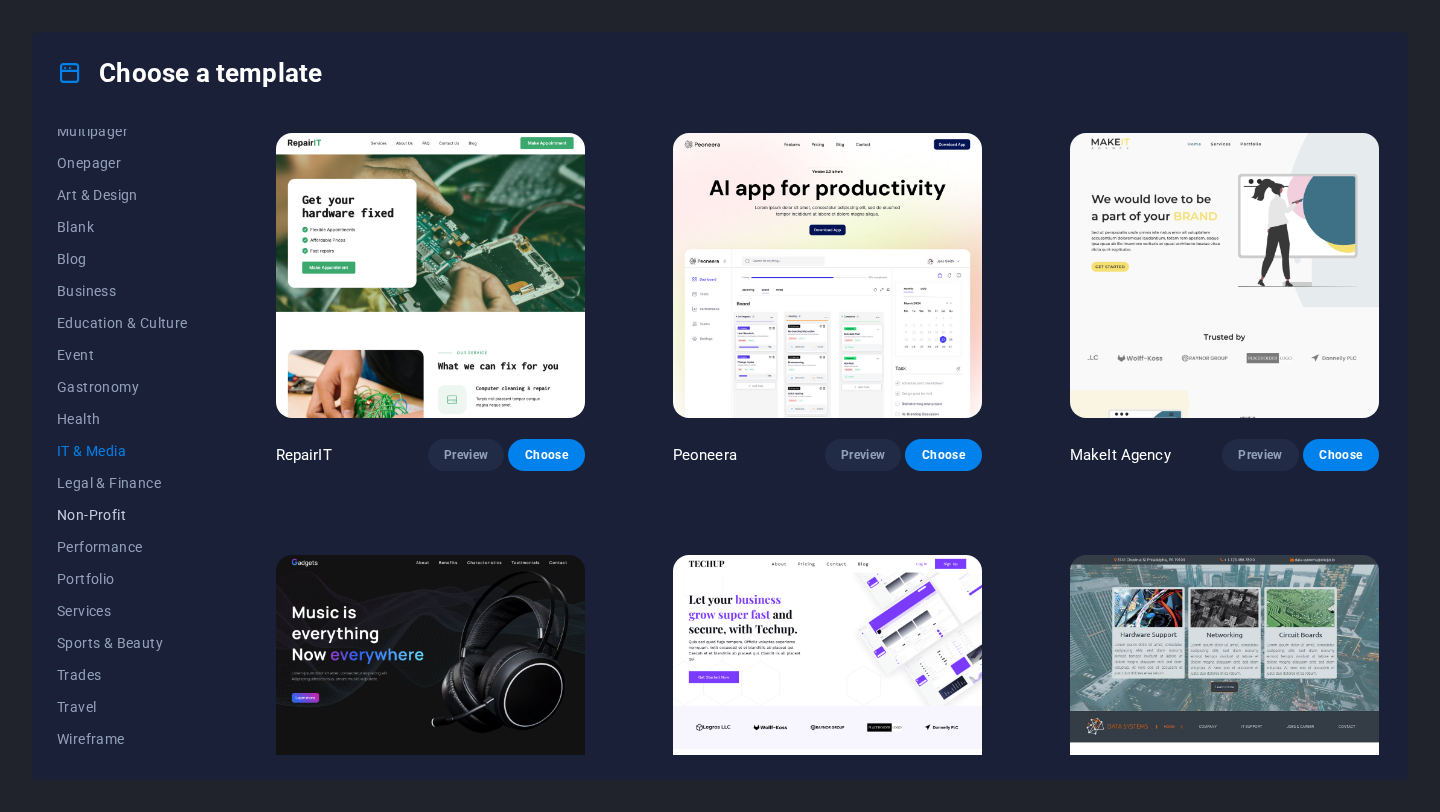 click on "Non-Profit" at bounding box center (122, 515) 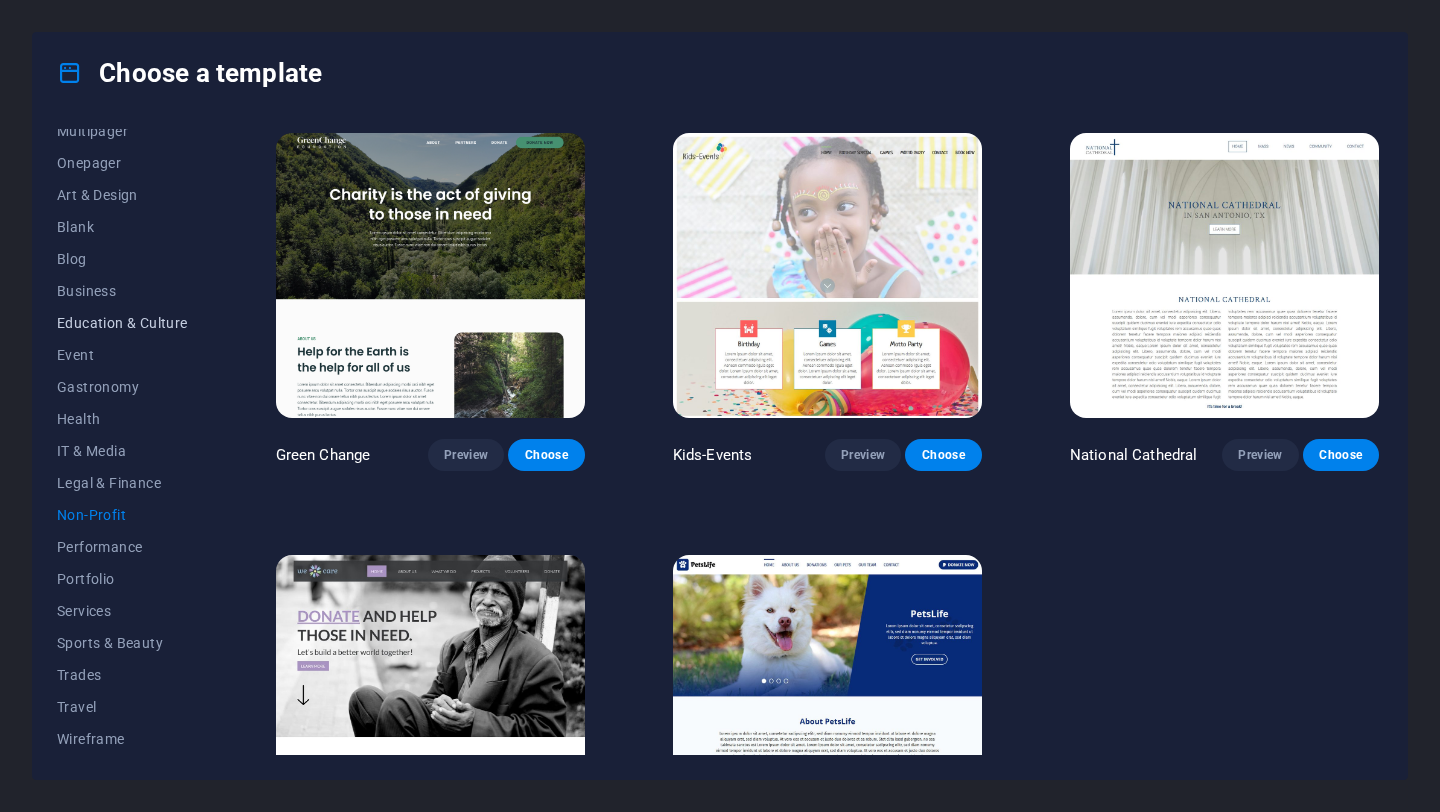 scroll, scrollTop: 0, scrollLeft: 0, axis: both 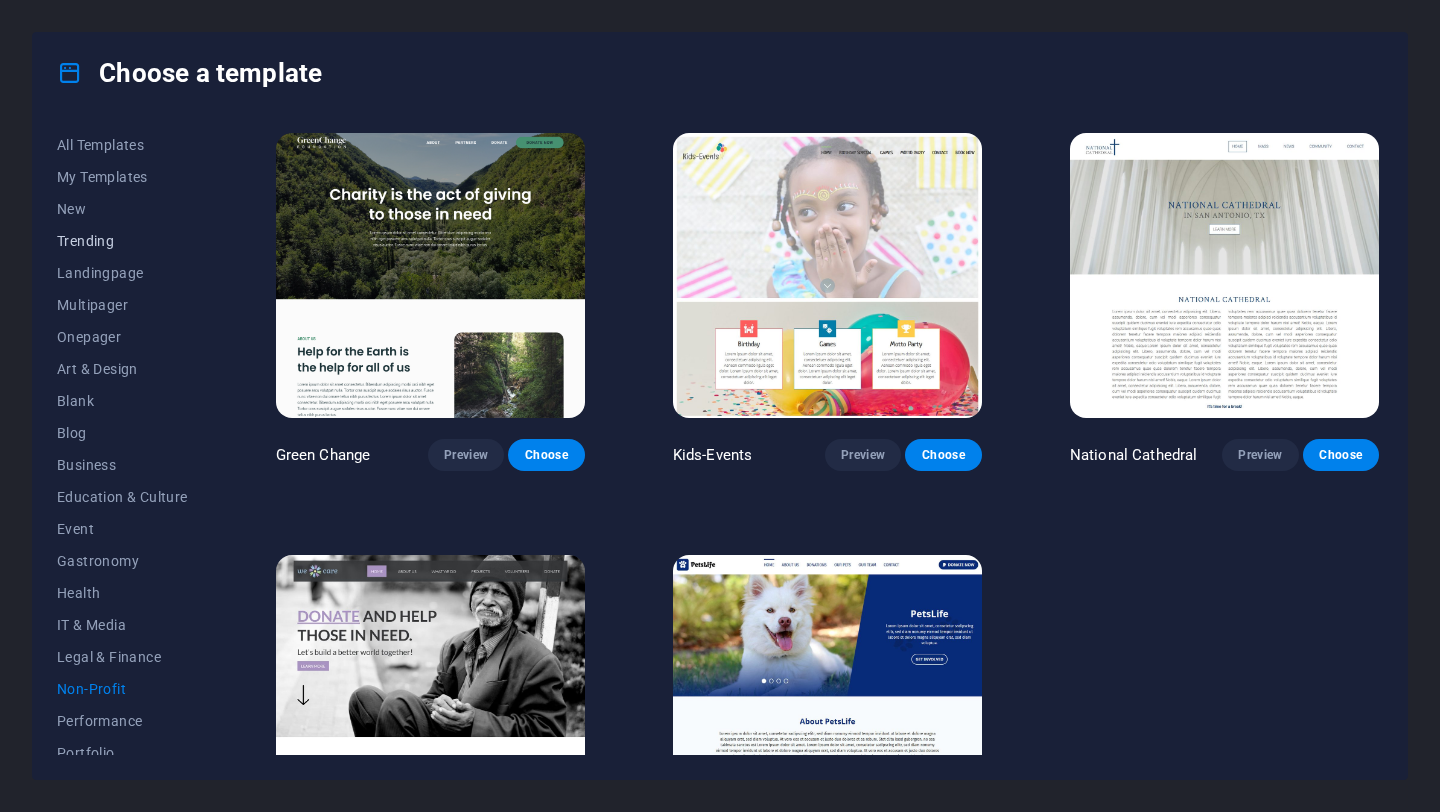 click on "Trending" at bounding box center [122, 241] 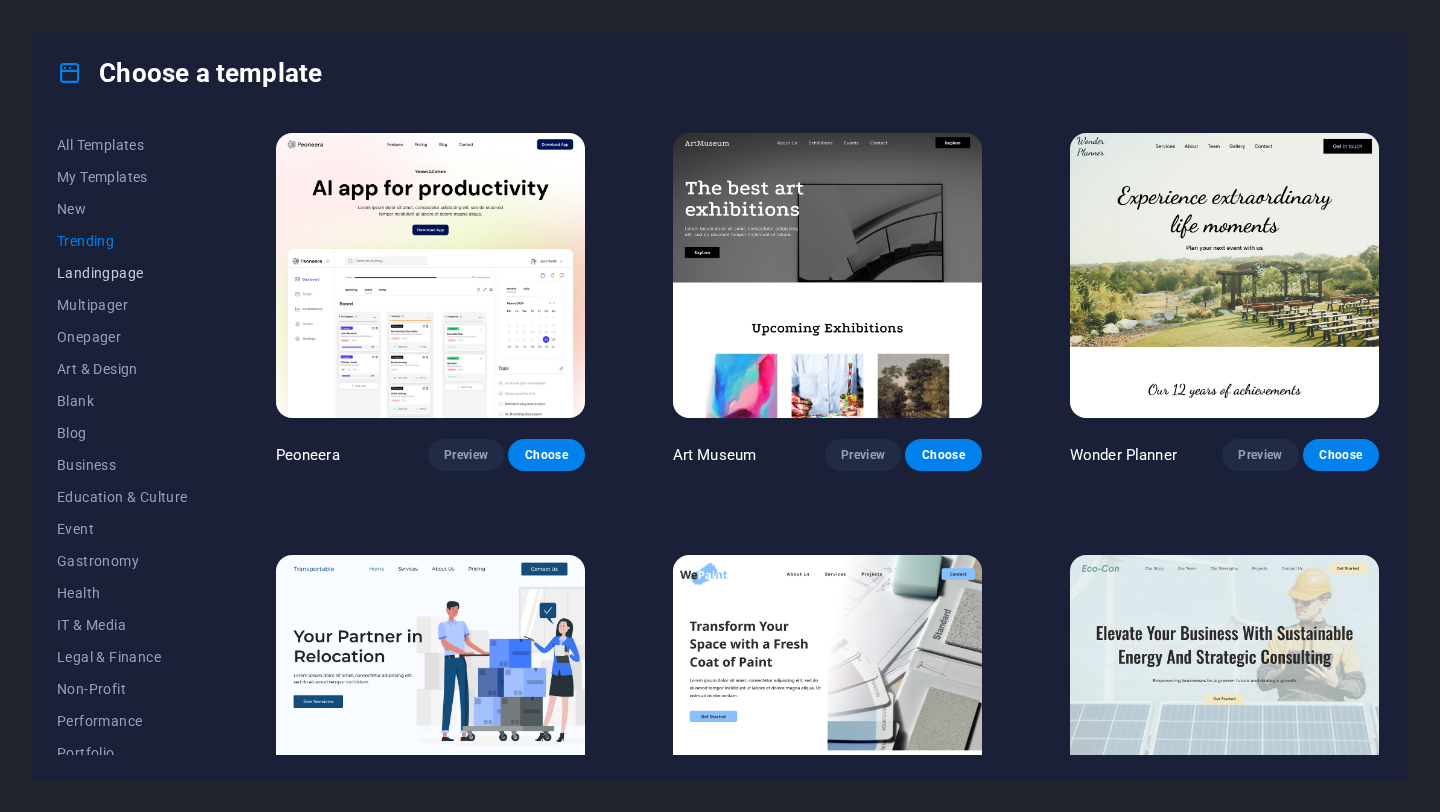 click on "Landingpage" at bounding box center [122, 273] 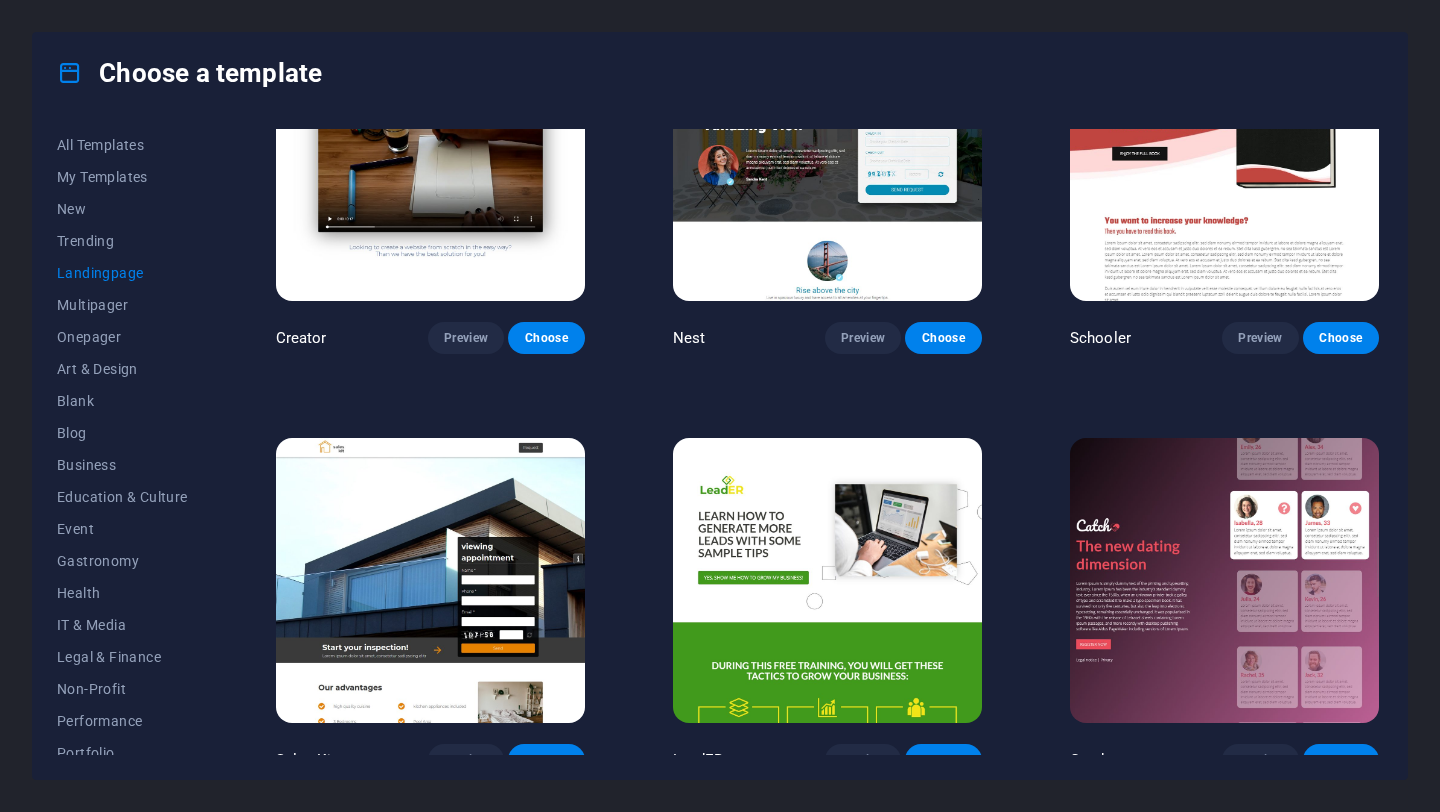 scroll, scrollTop: 2124, scrollLeft: 0, axis: vertical 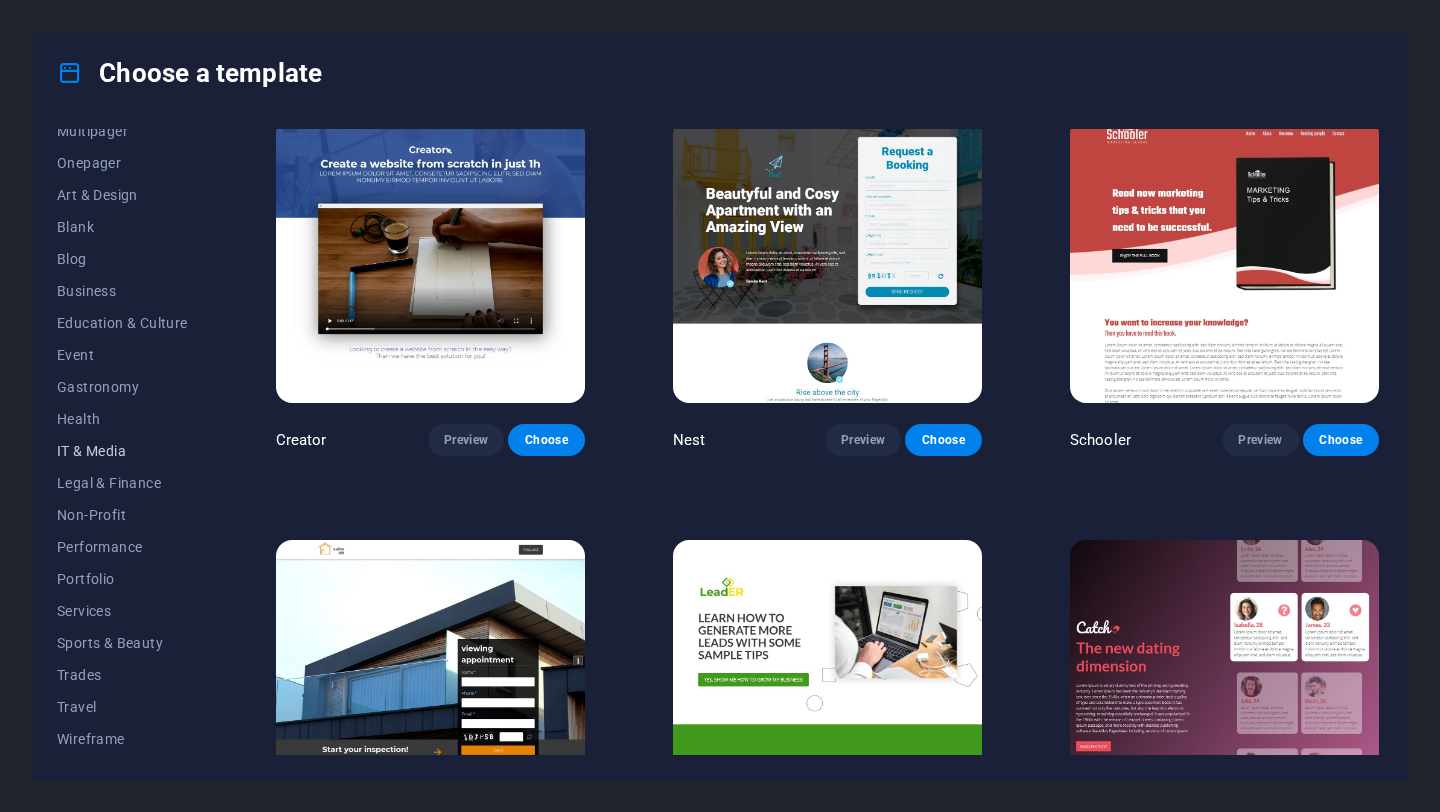 click on "IT & Media" at bounding box center [122, 451] 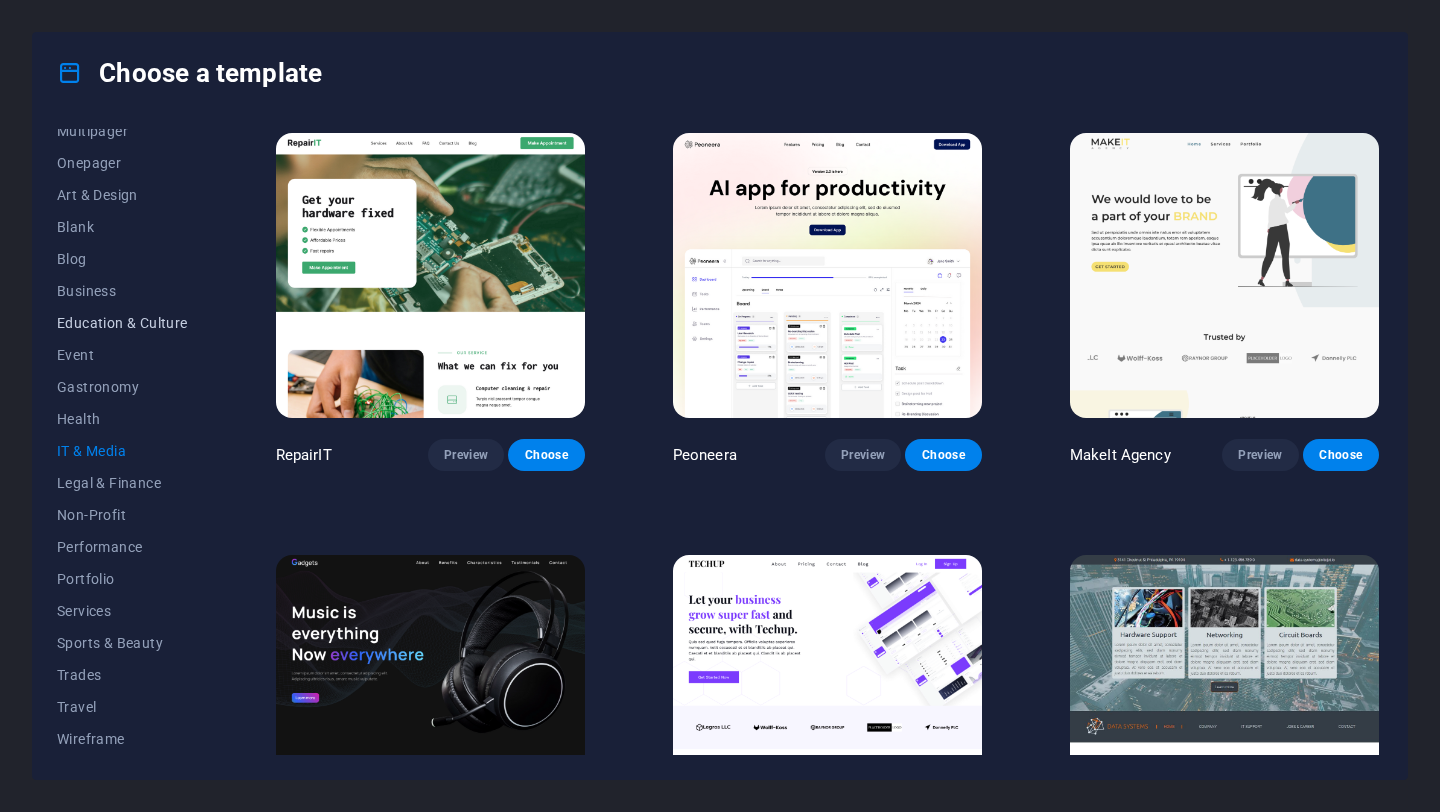 click on "Education & Culture" at bounding box center [122, 323] 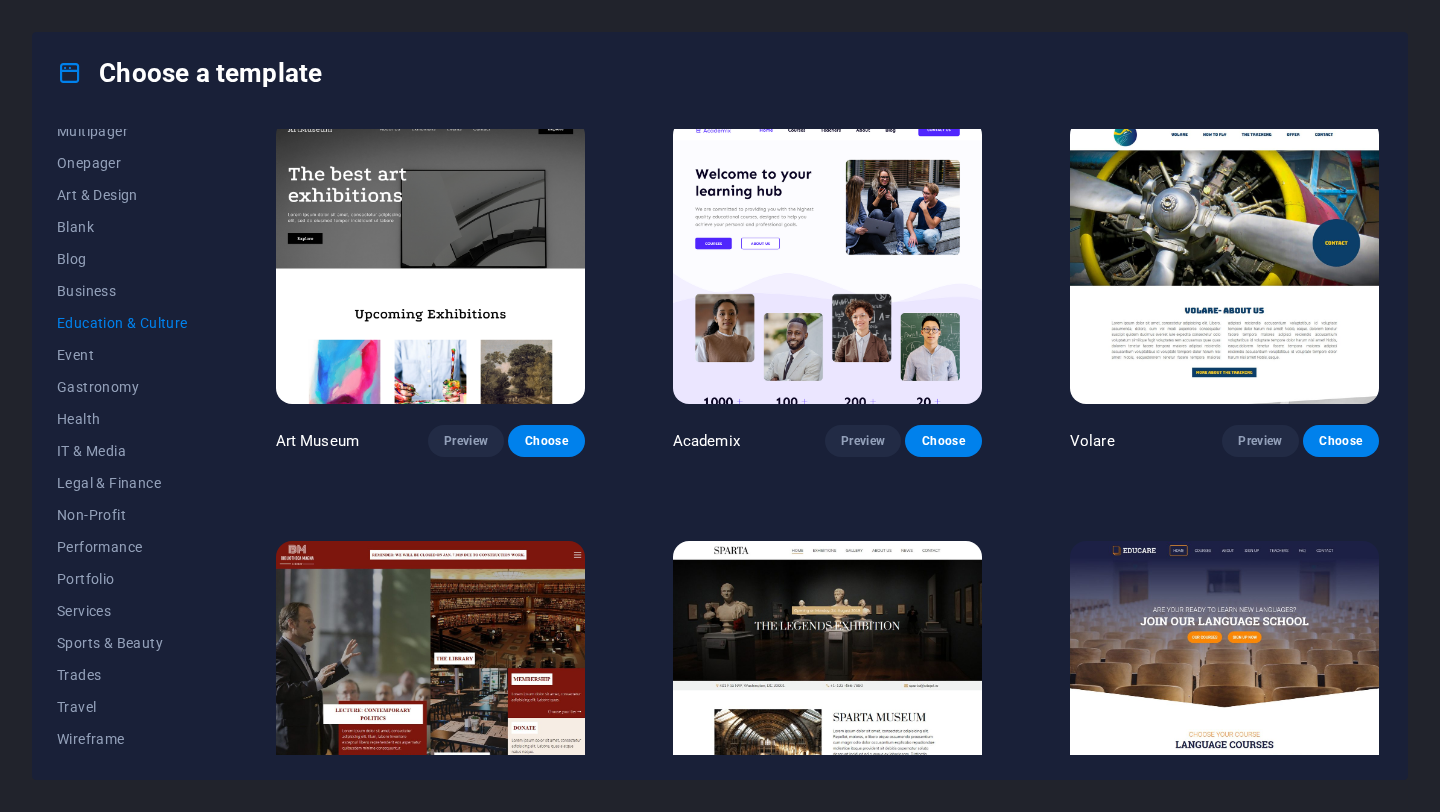 scroll, scrollTop: 13, scrollLeft: 0, axis: vertical 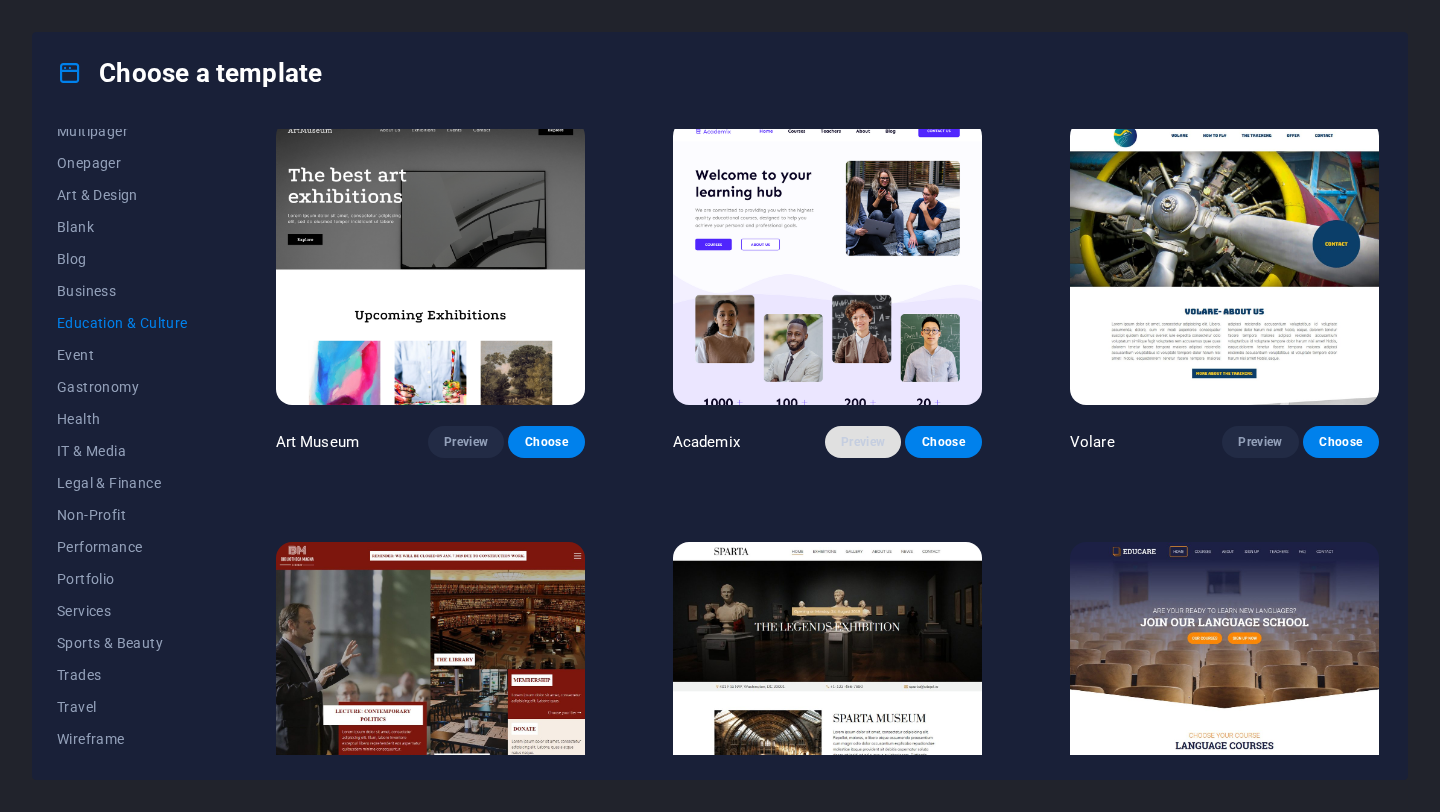 click on "Preview" at bounding box center [863, 442] 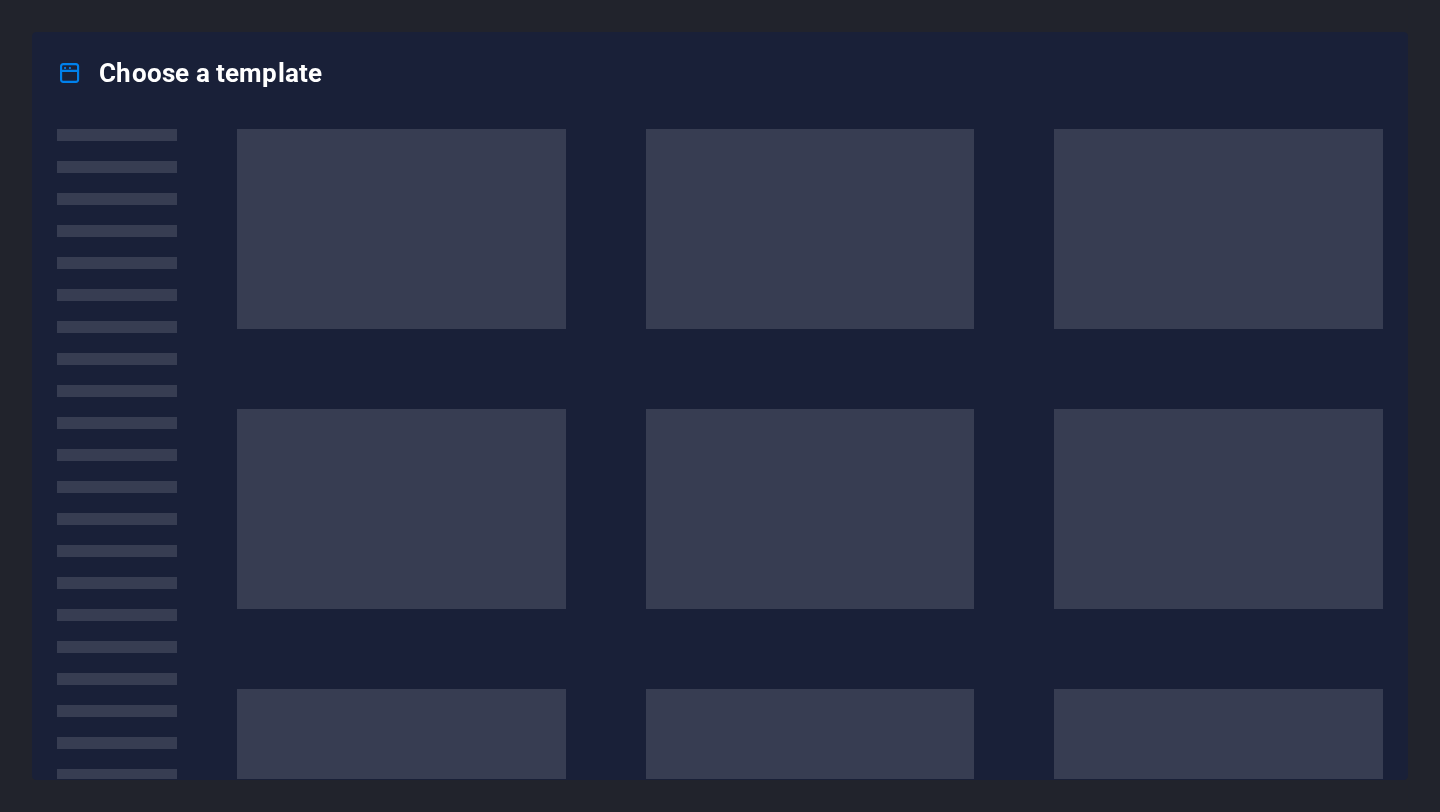 scroll, scrollTop: 0, scrollLeft: 0, axis: both 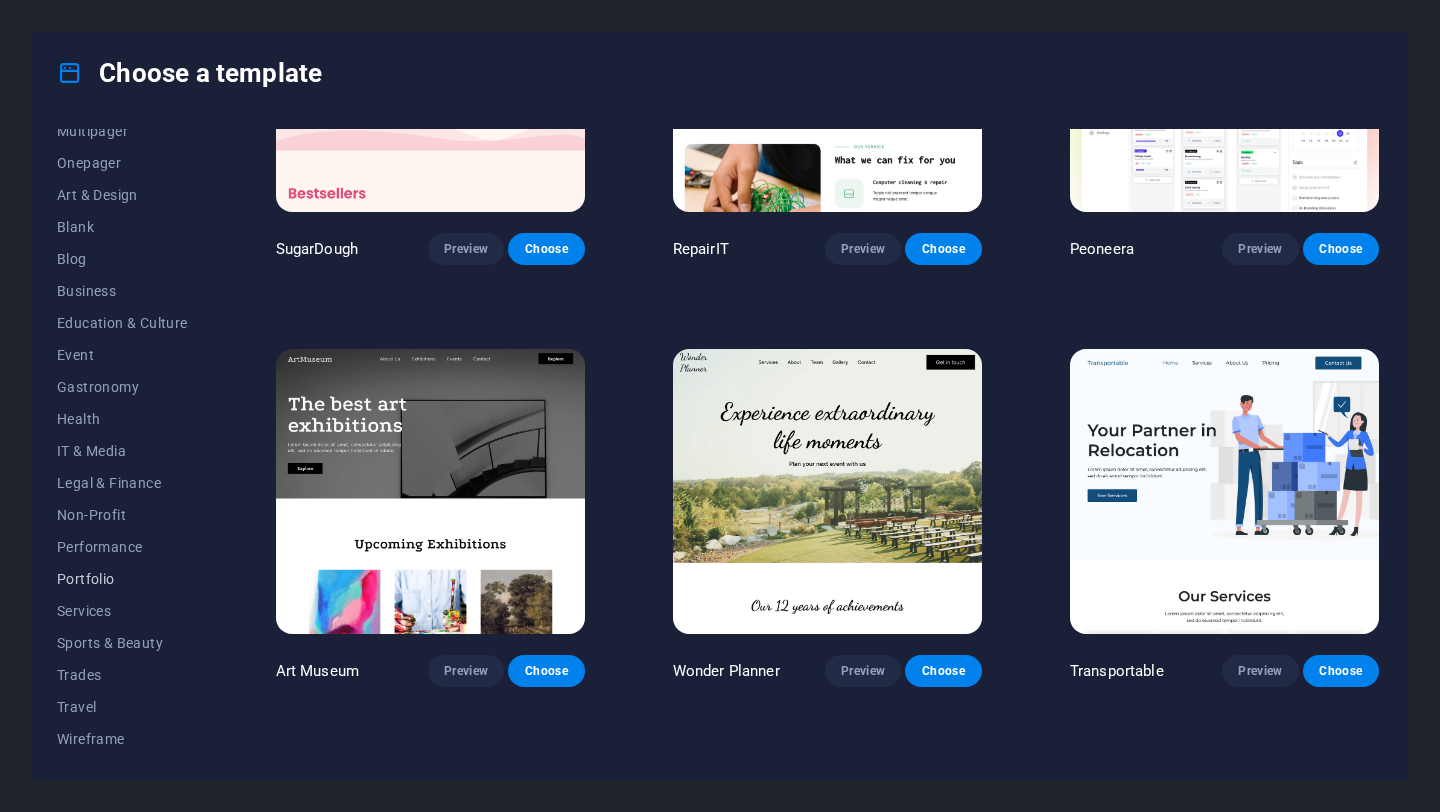 click on "Portfolio" at bounding box center (122, 579) 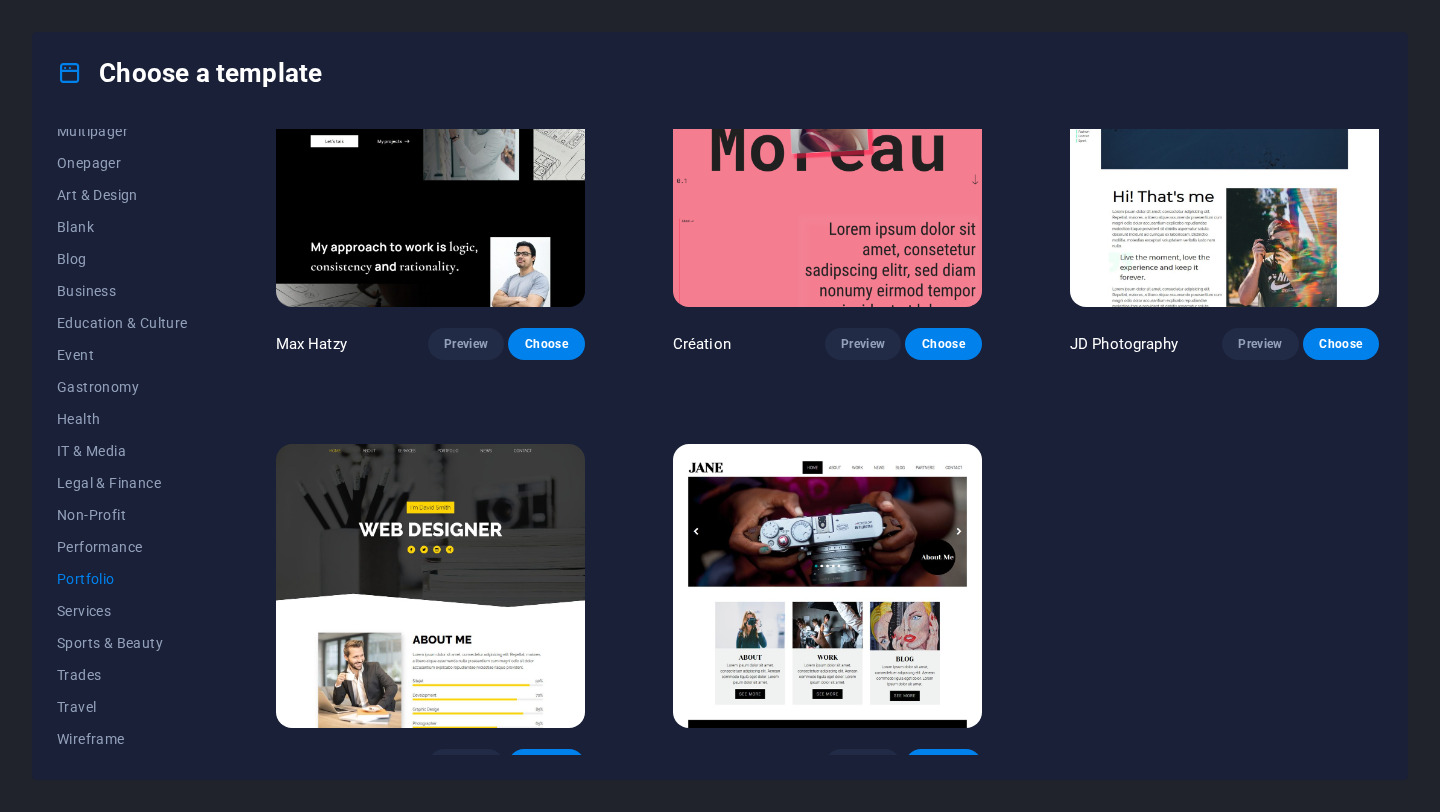 scroll, scrollTop: 551, scrollLeft: 0, axis: vertical 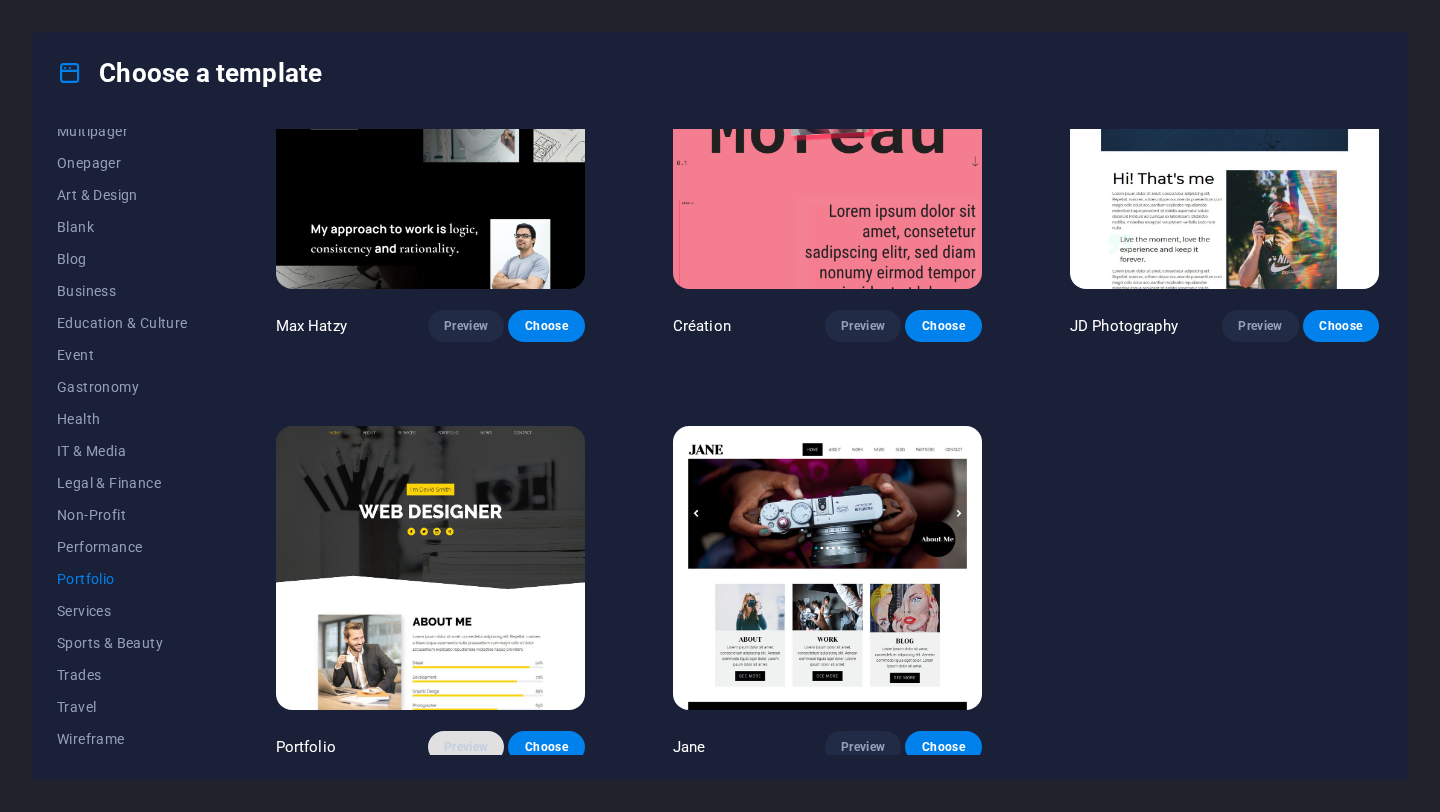 click on "Preview" at bounding box center (466, 747) 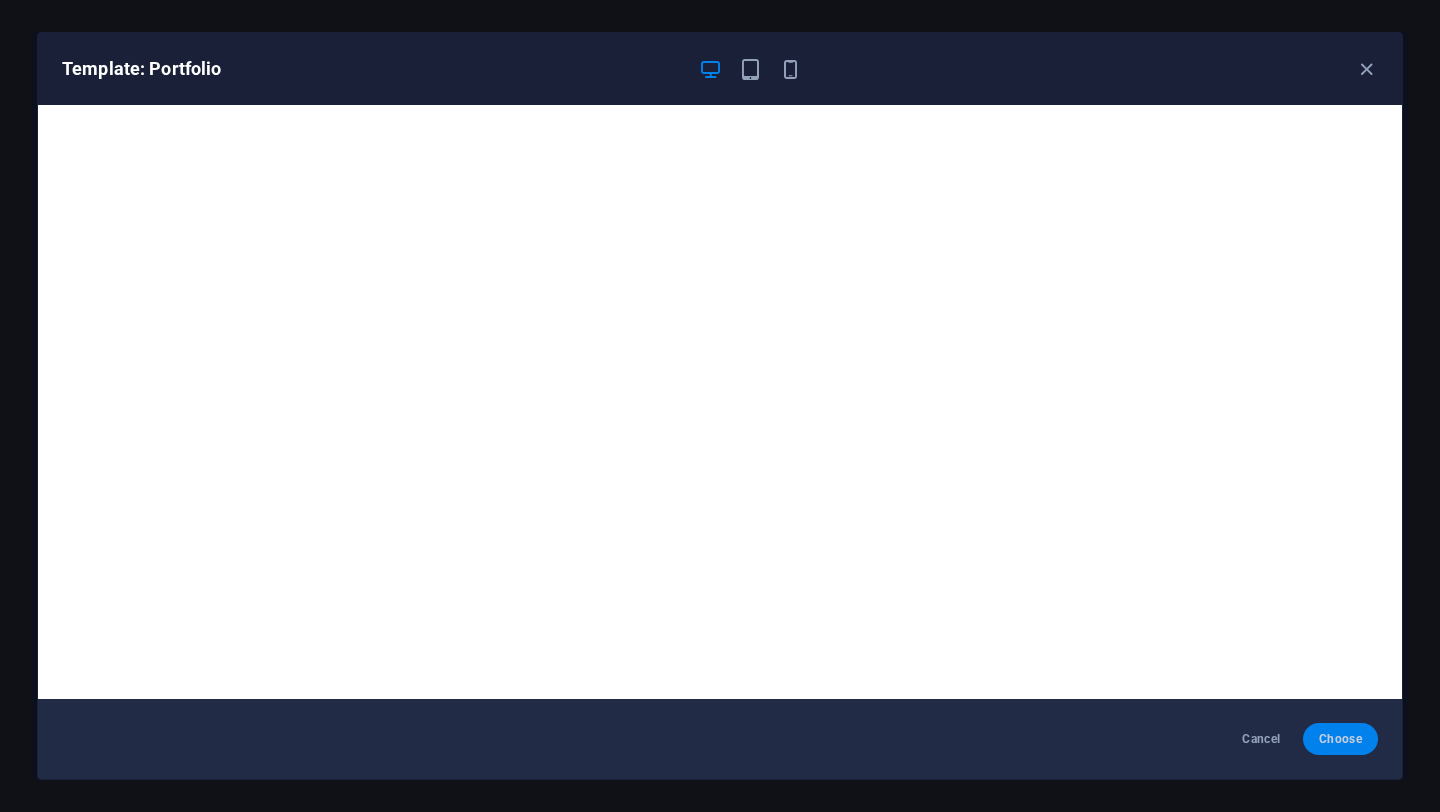 click on "Choose" at bounding box center [1340, 739] 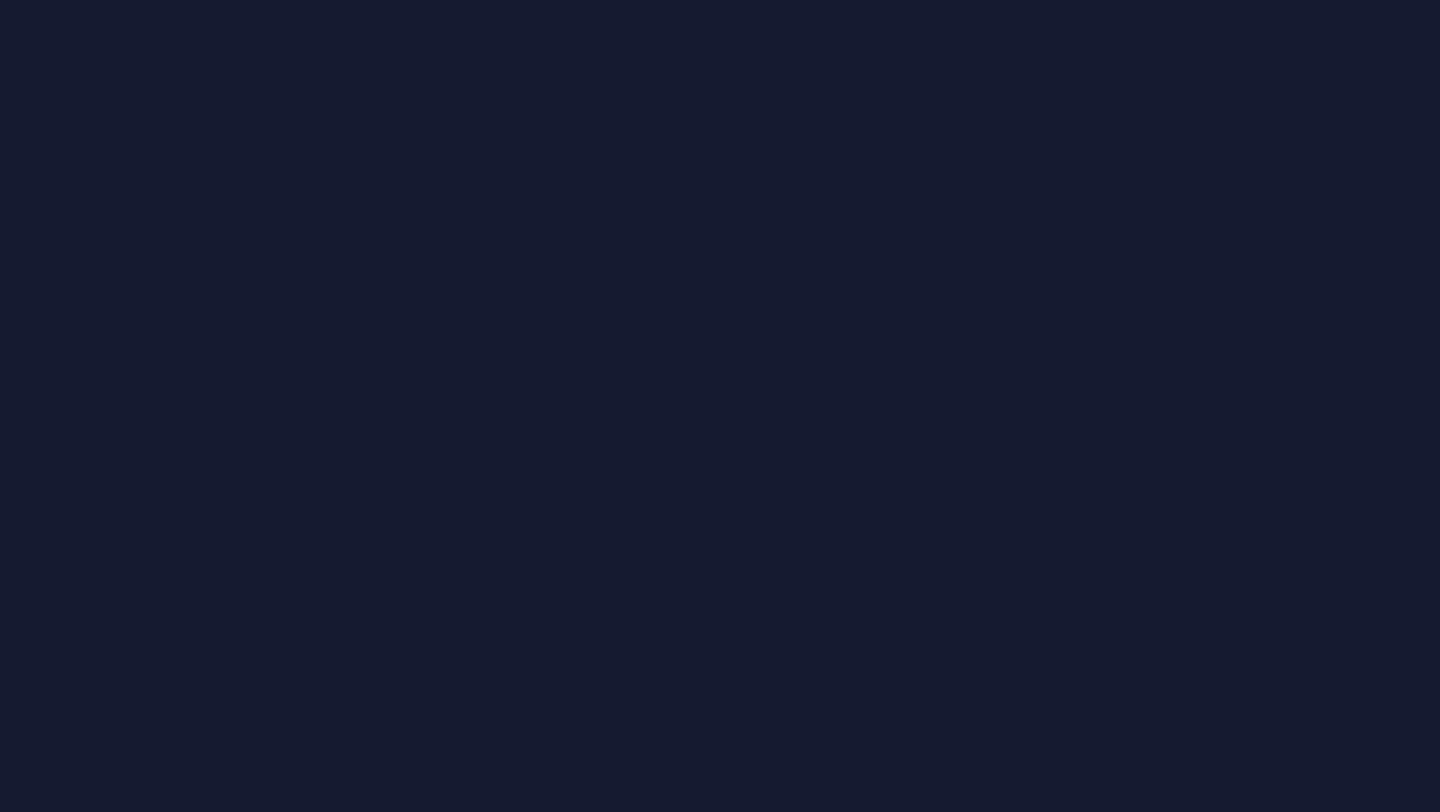 scroll, scrollTop: 0, scrollLeft: 0, axis: both 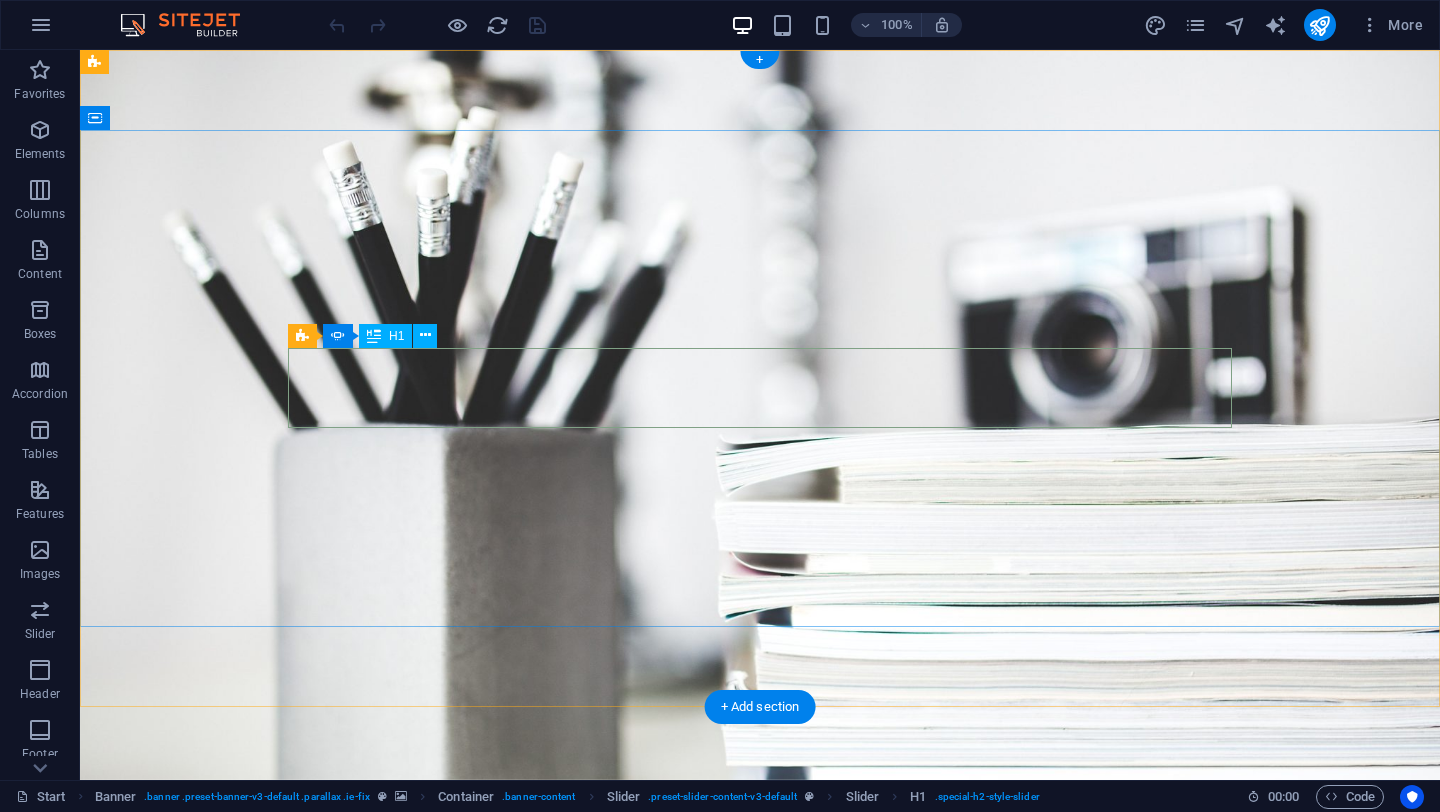 click on "Webdesigner" at bounding box center (760, 1049) 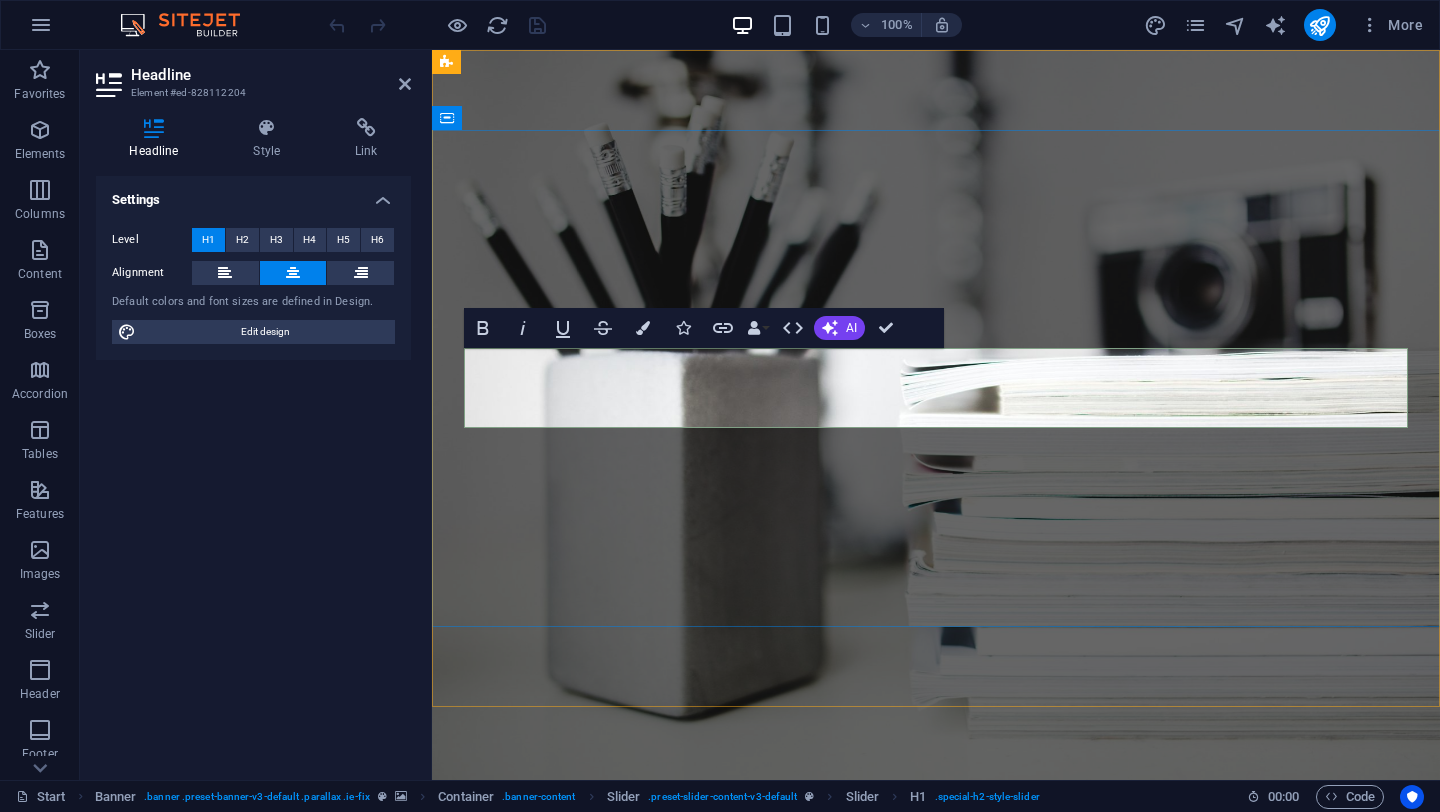 type 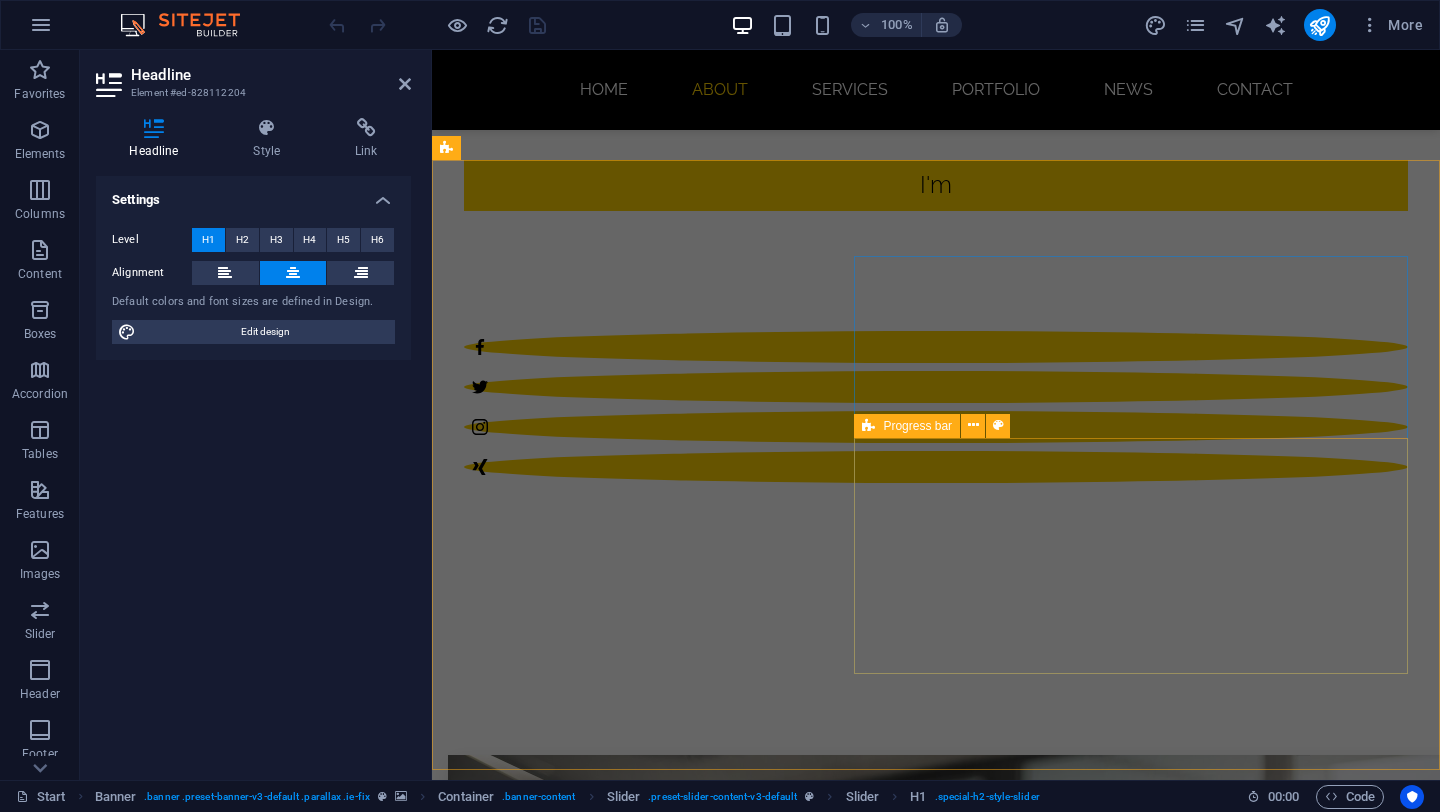 scroll, scrollTop: 0, scrollLeft: 0, axis: both 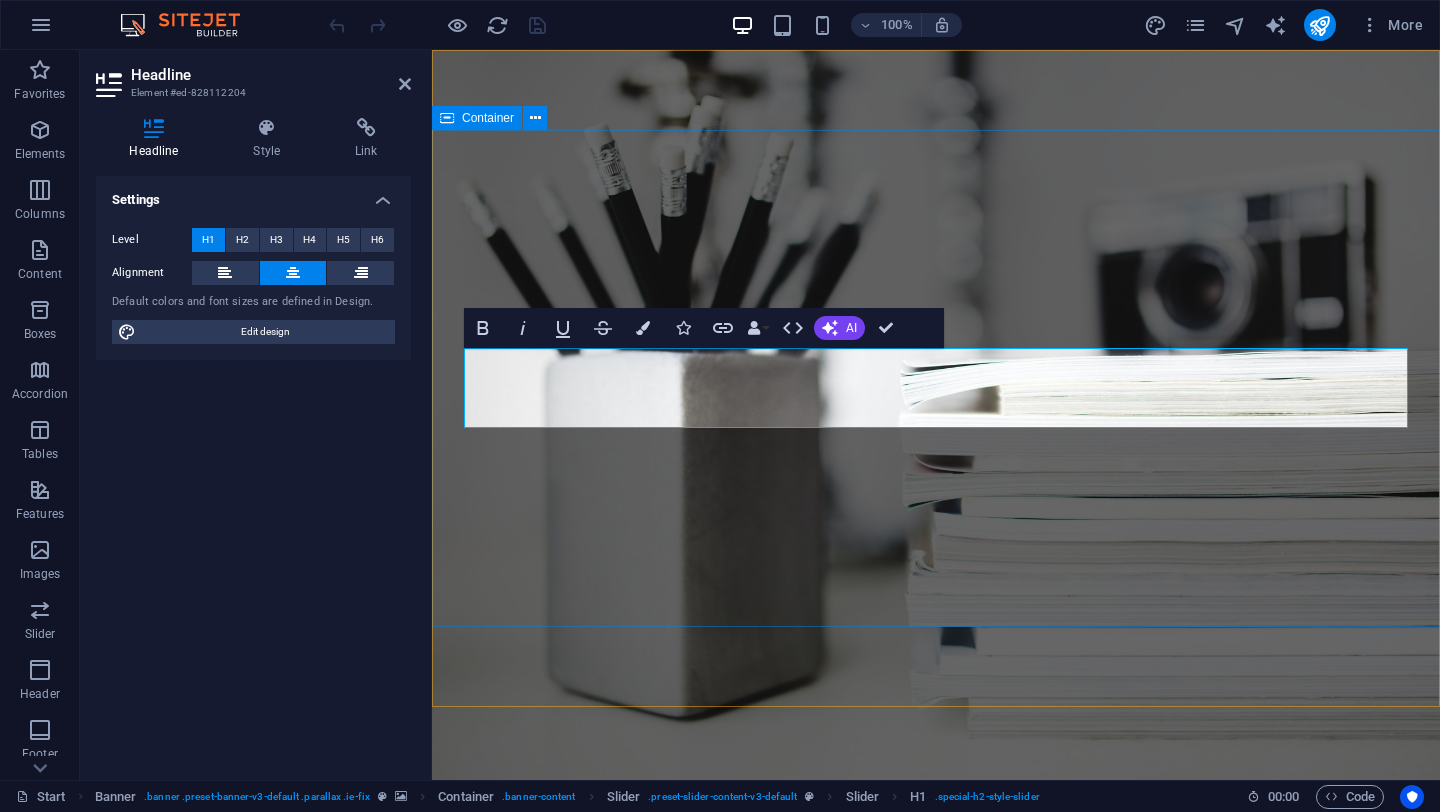 click on "I'm Research Consultant Developer Photographer" at bounding box center [936, 1099] 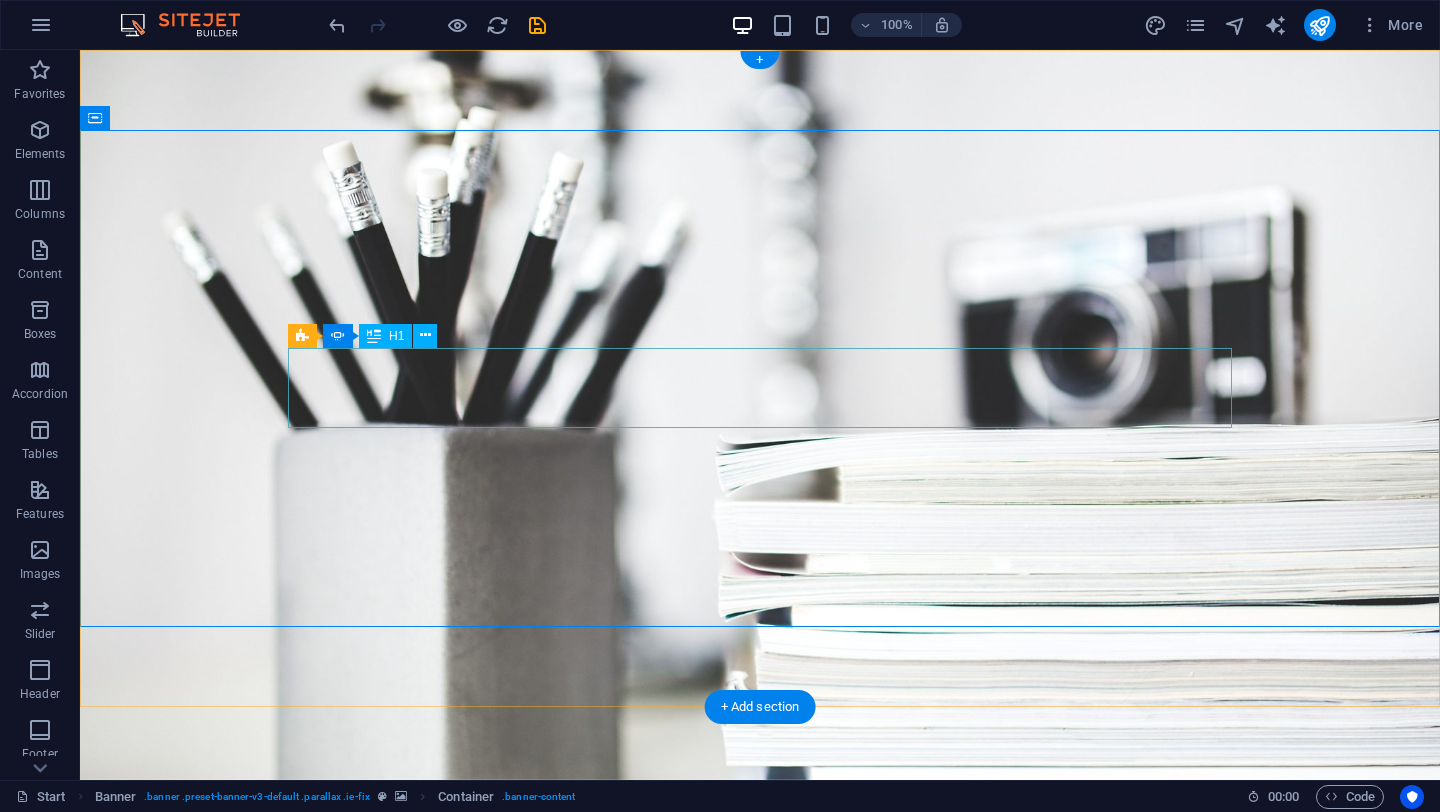 click on "Developer" at bounding box center [-184, 1129] 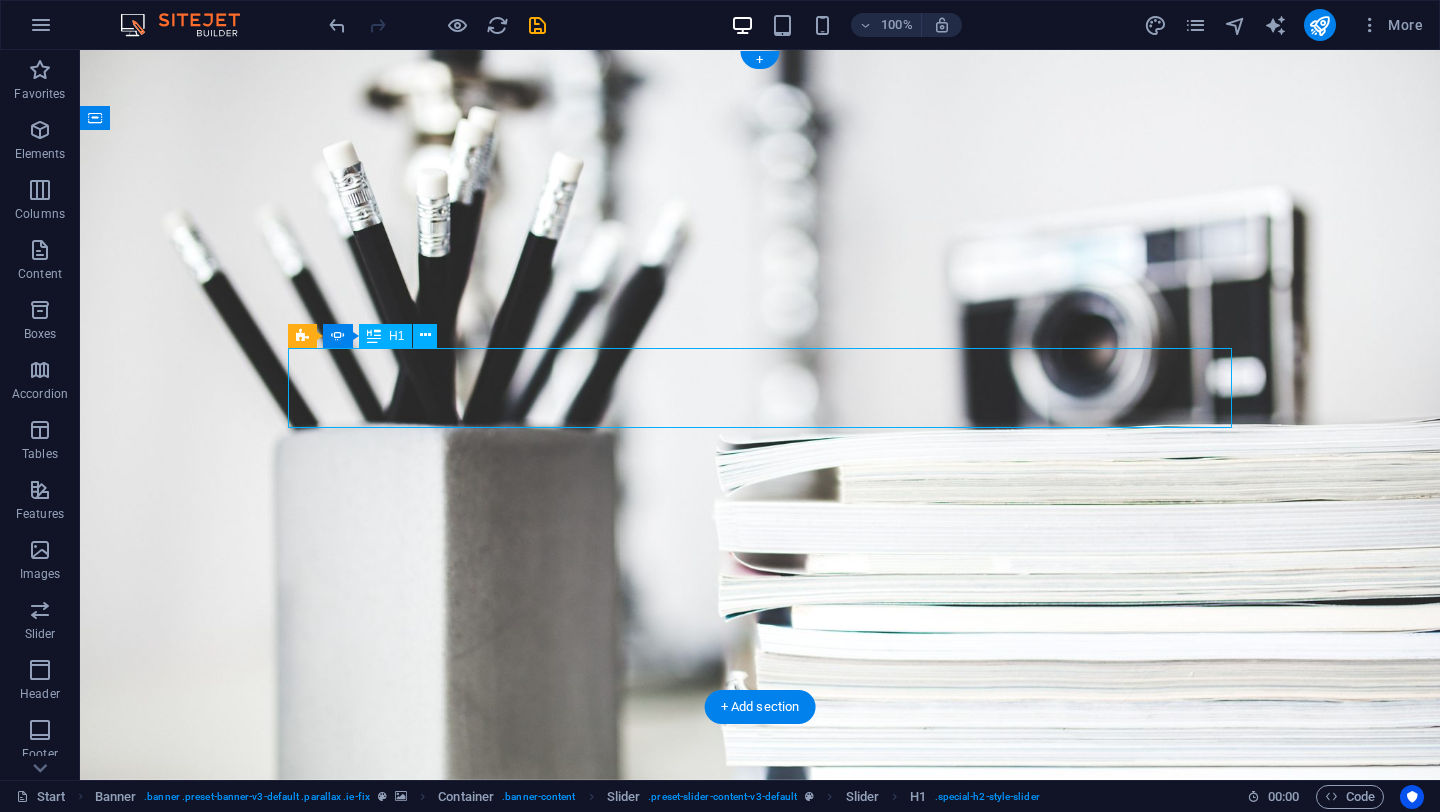 click on "Developer" at bounding box center [-184, 1129] 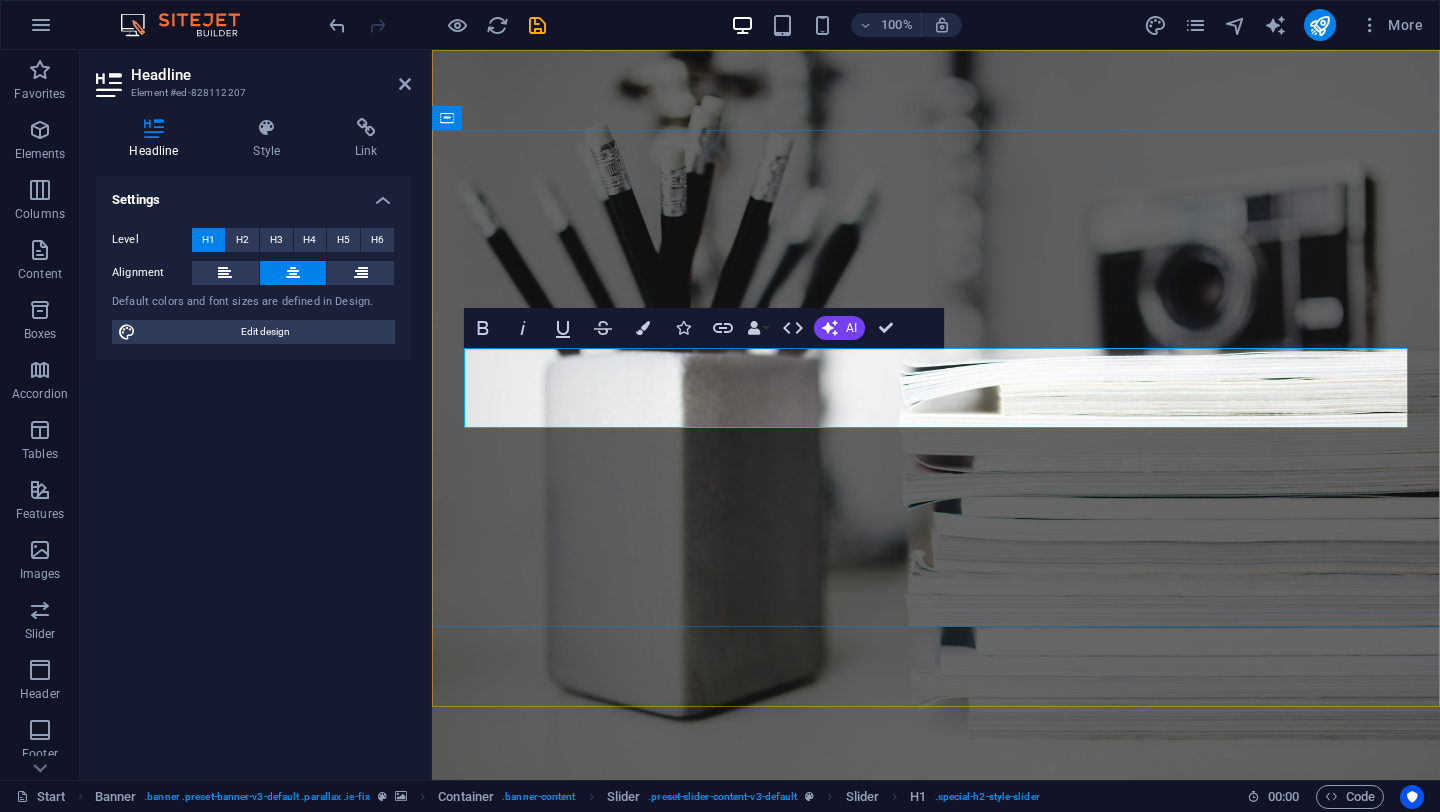 type 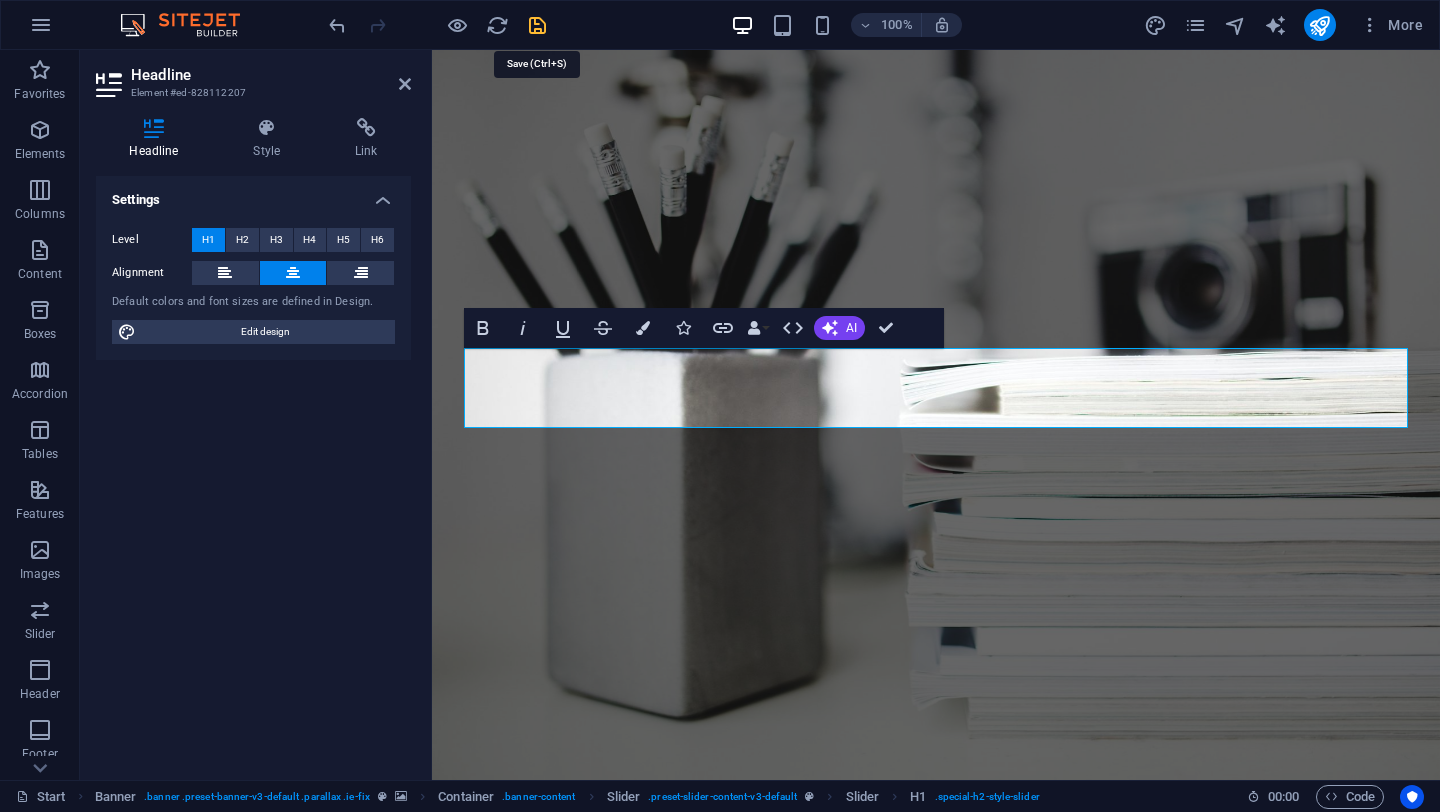 click at bounding box center (537, 25) 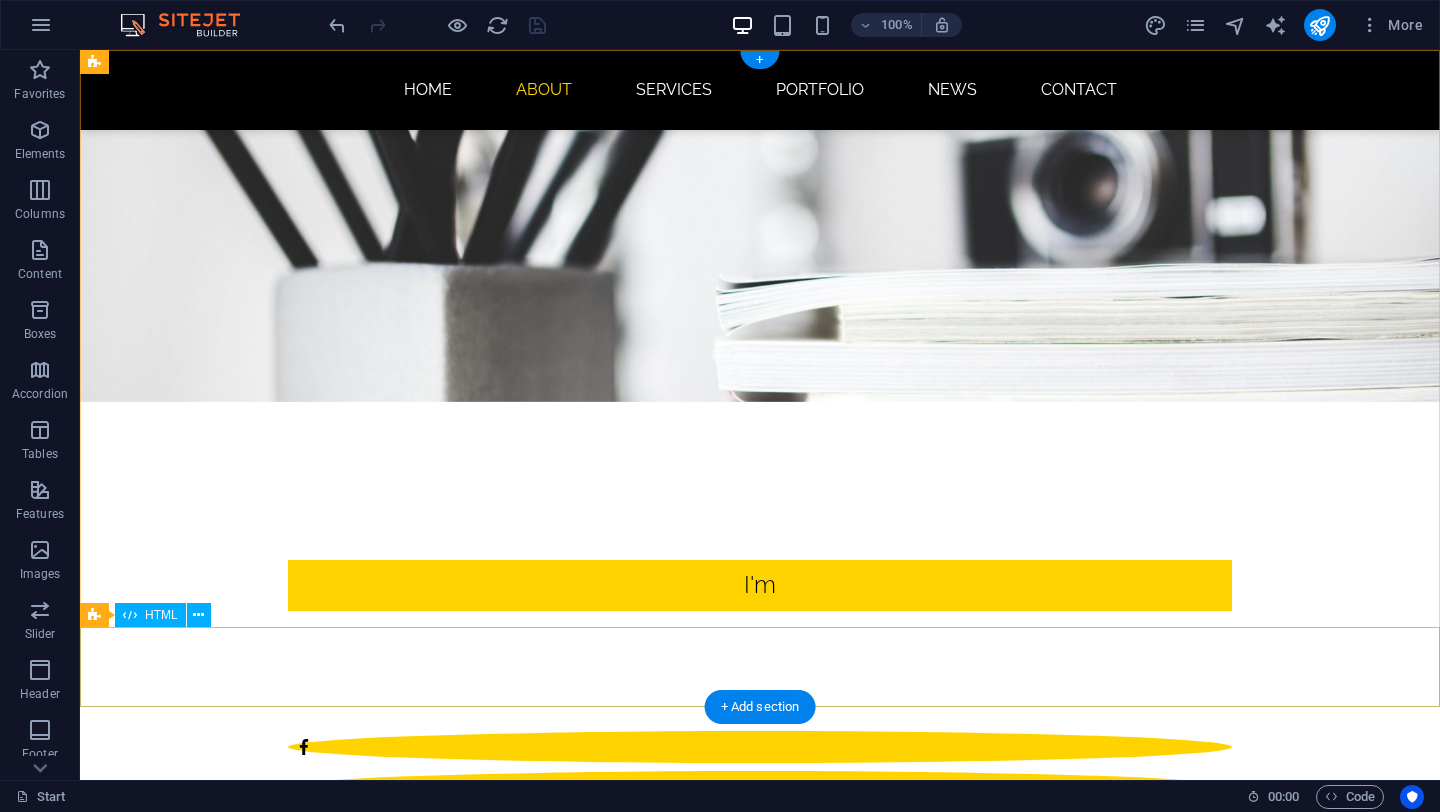 scroll, scrollTop: 0, scrollLeft: 0, axis: both 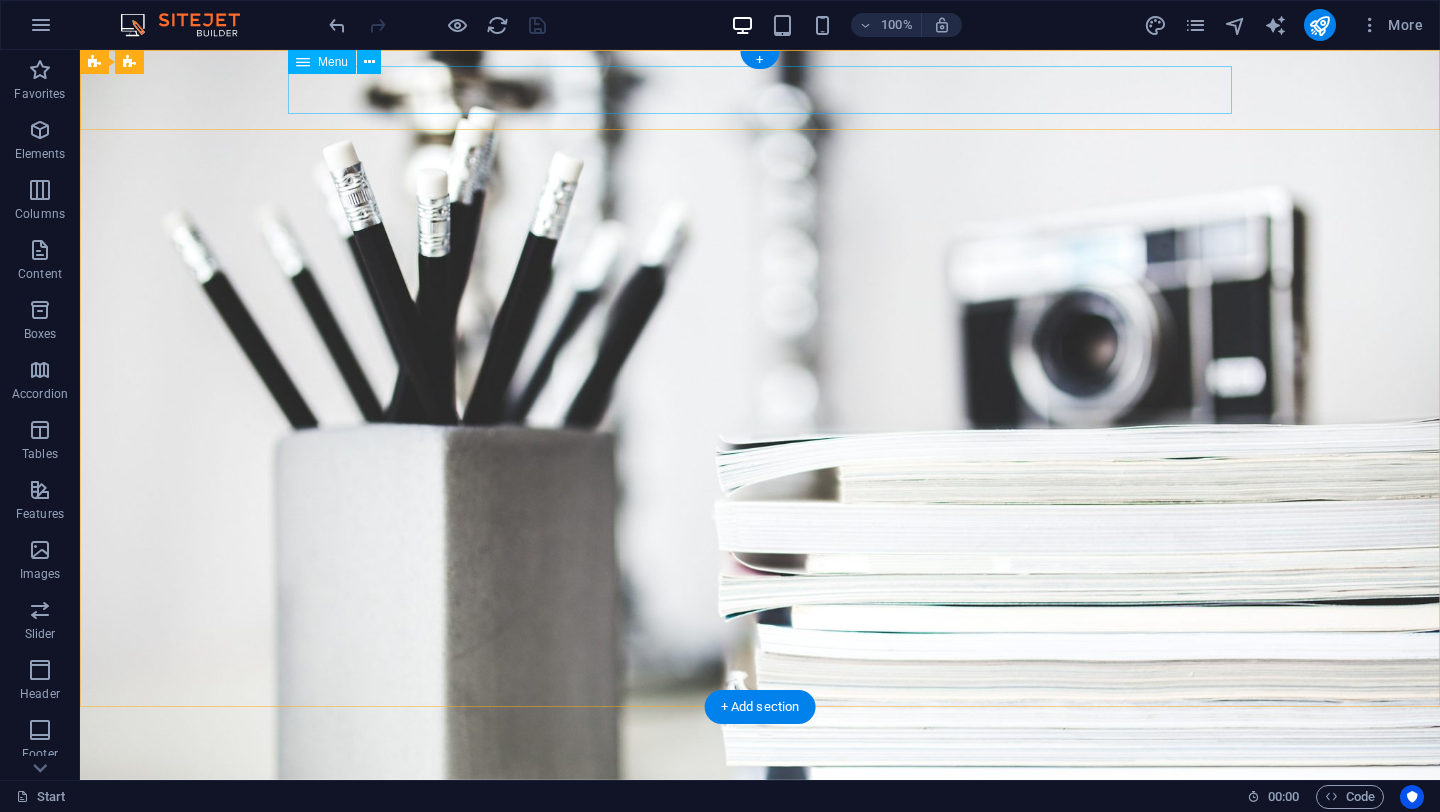 click on "Home About Services Portfolio News Contact" at bounding box center (760, 802) 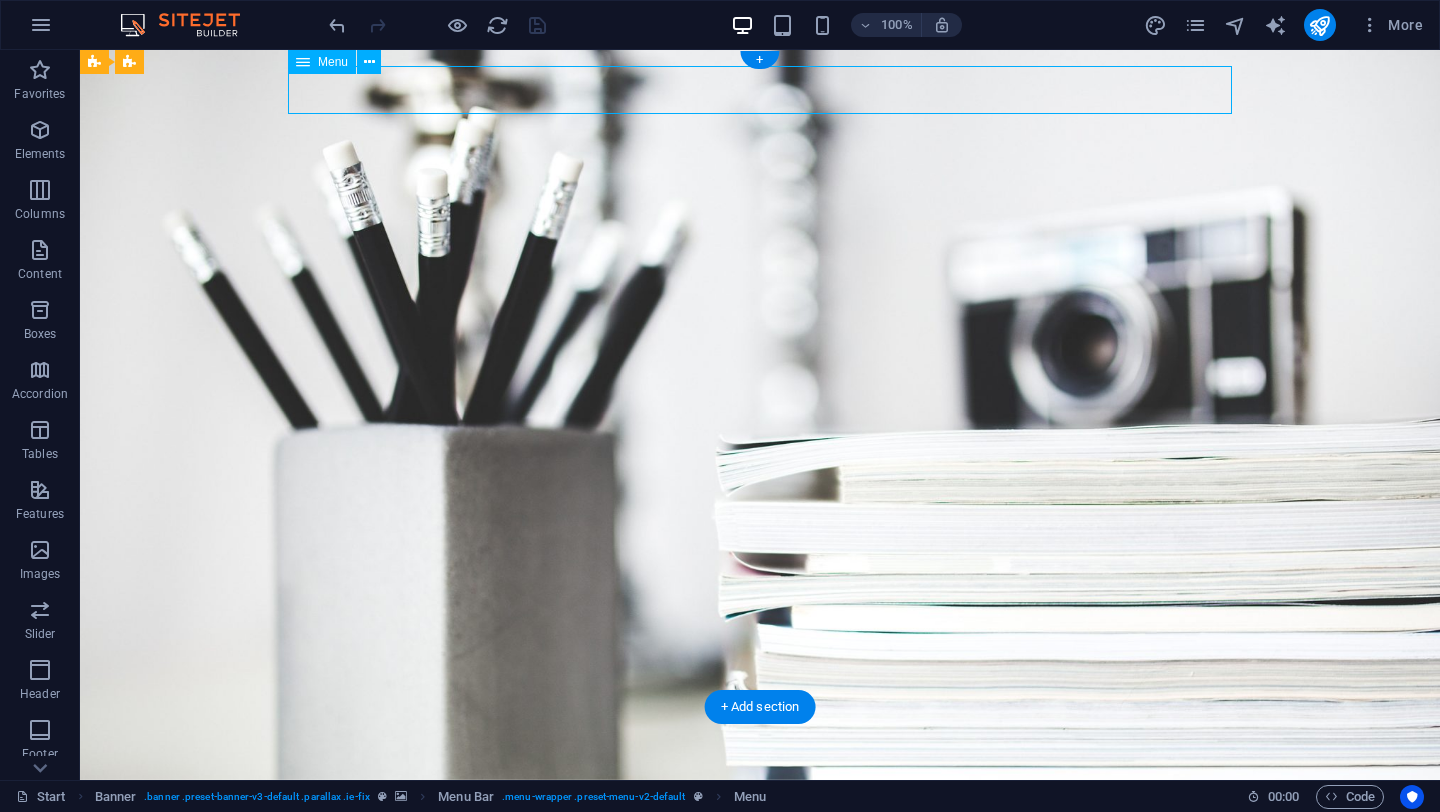click on "Home About Services Portfolio News Contact" at bounding box center (760, 802) 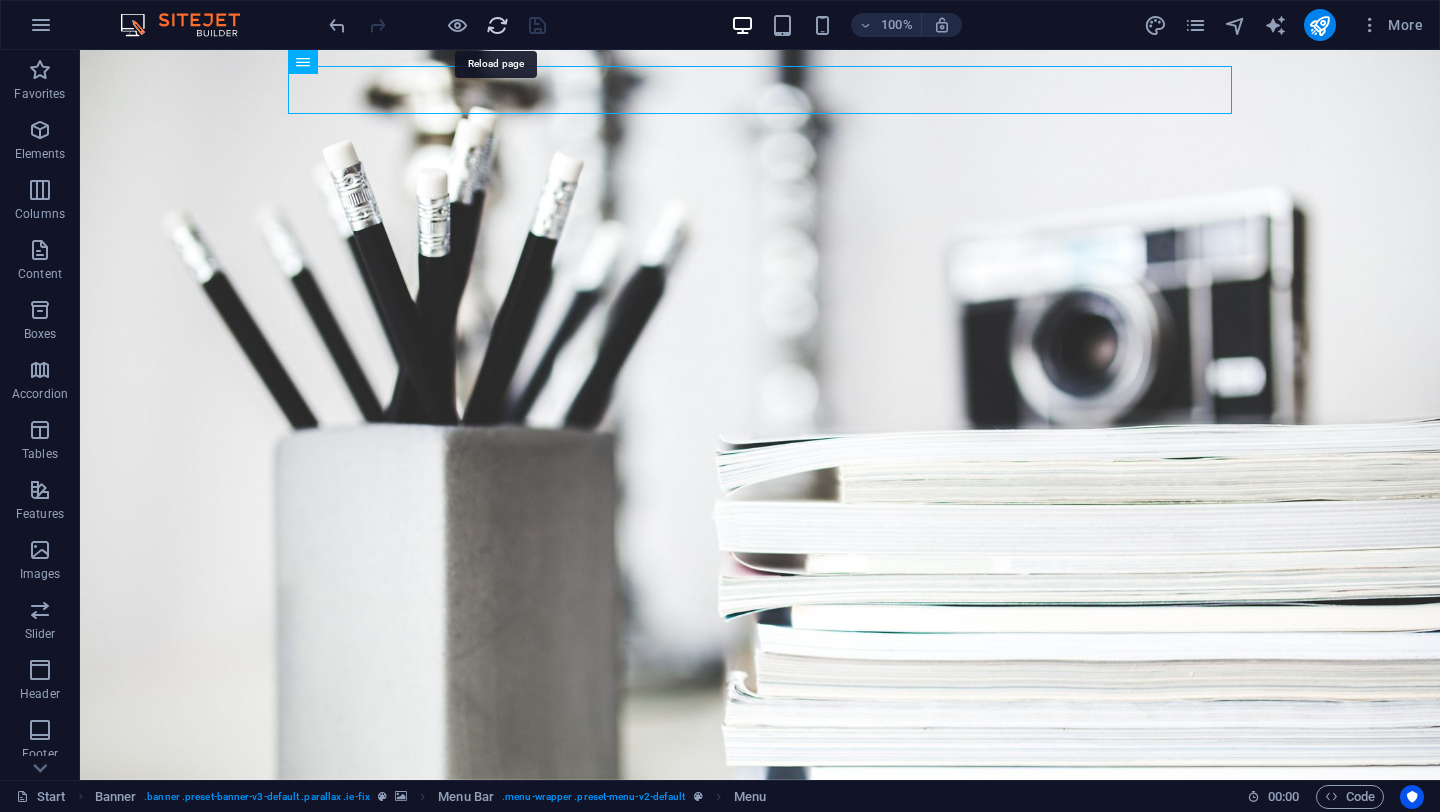 click at bounding box center (497, 25) 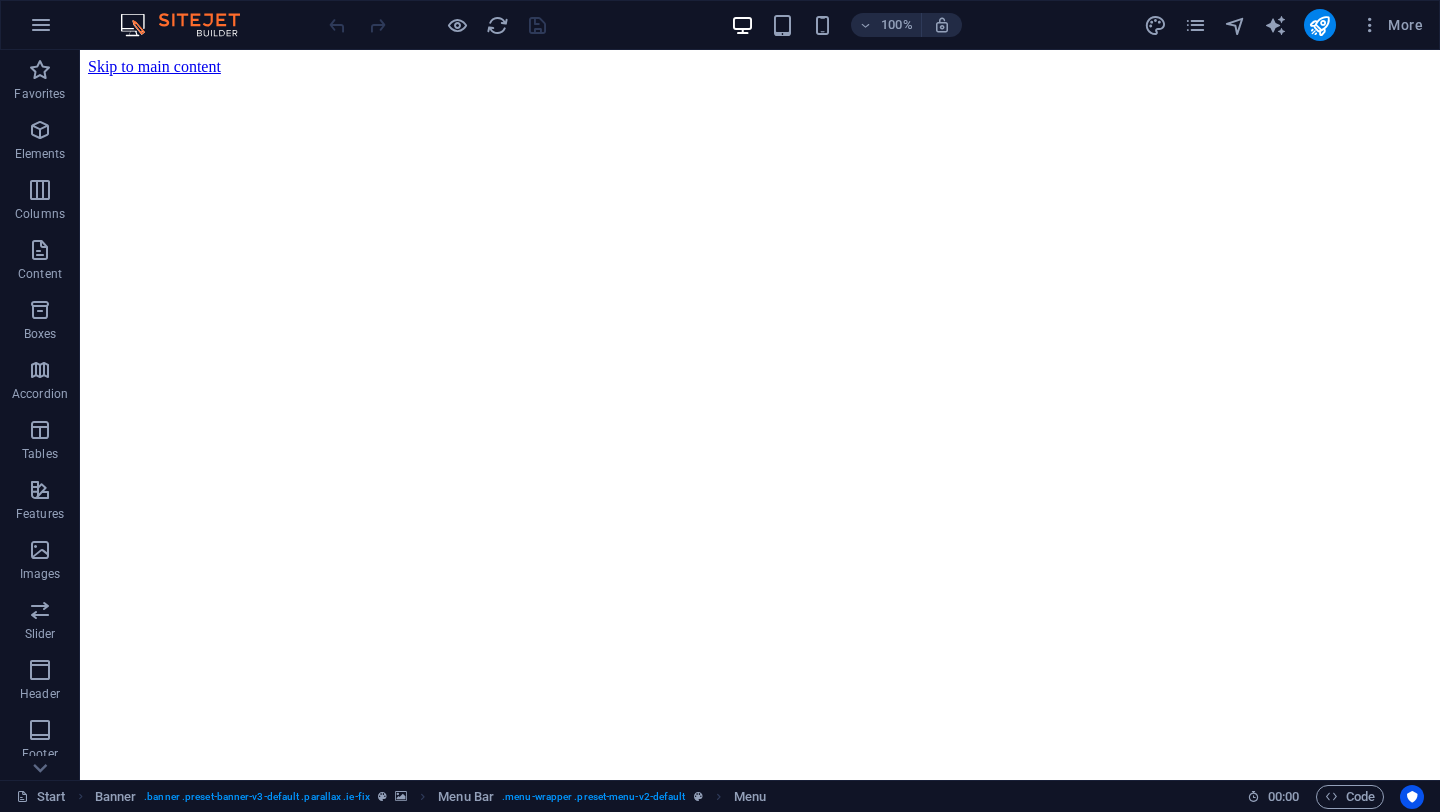 scroll, scrollTop: 0, scrollLeft: 0, axis: both 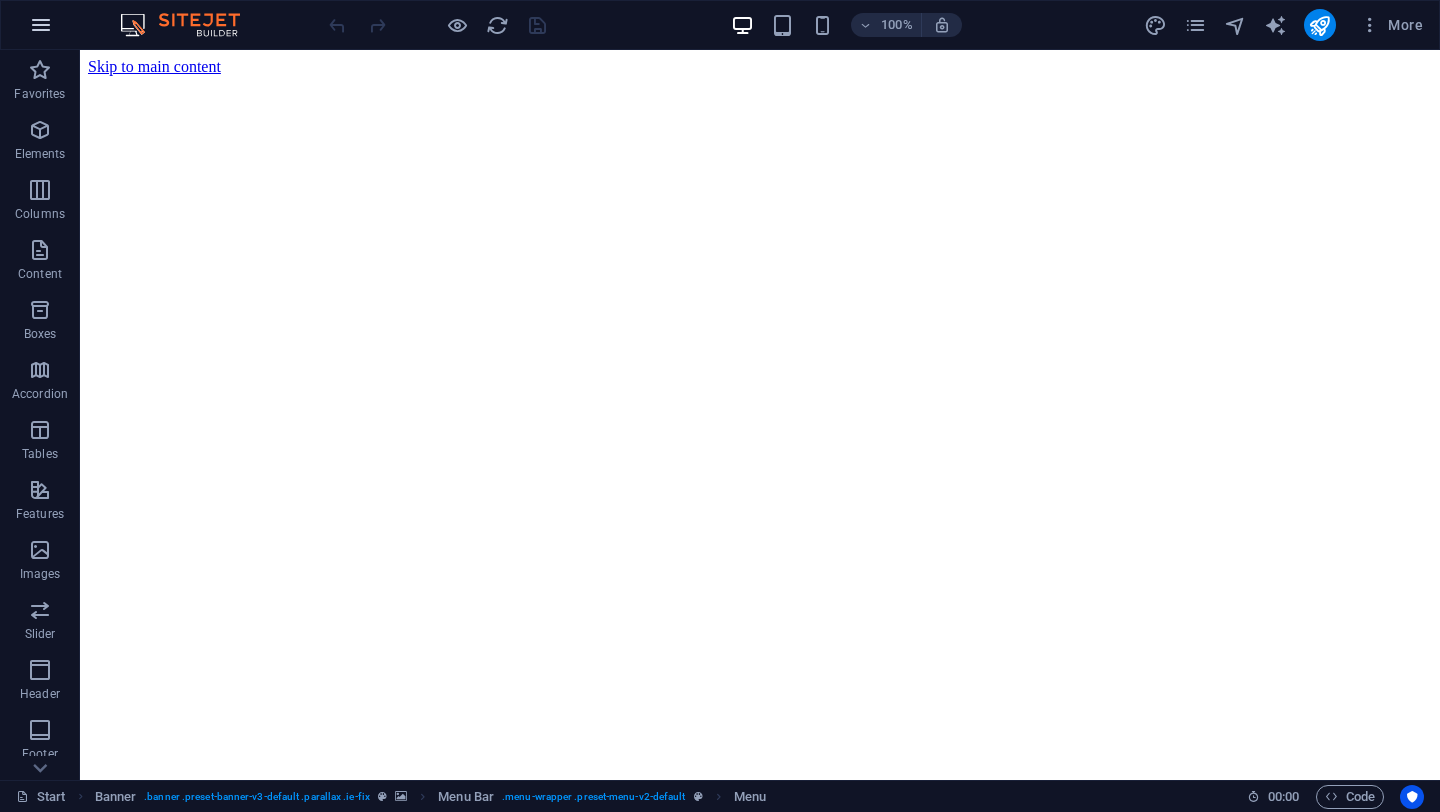 click at bounding box center [41, 25] 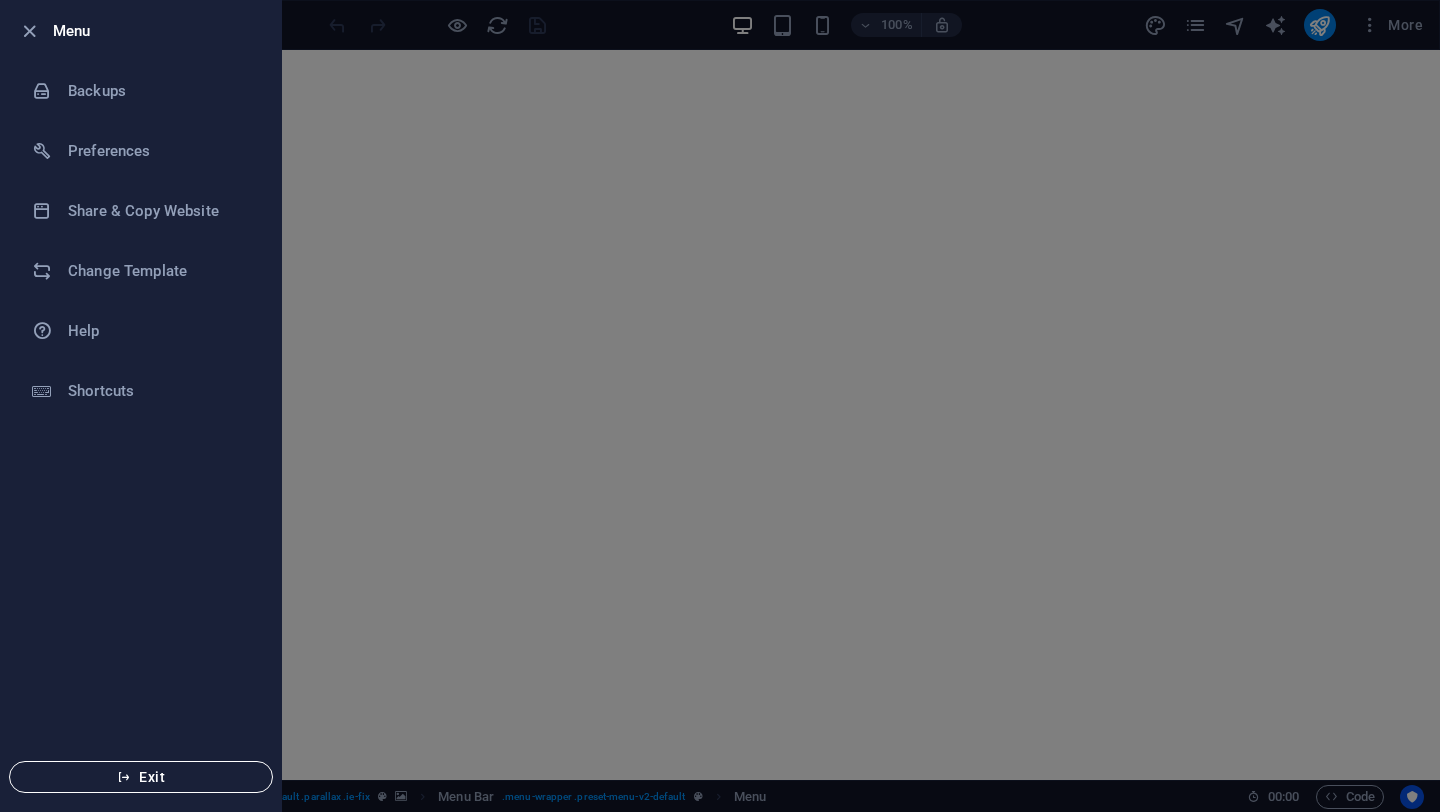 click on "Exit" at bounding box center (141, 777) 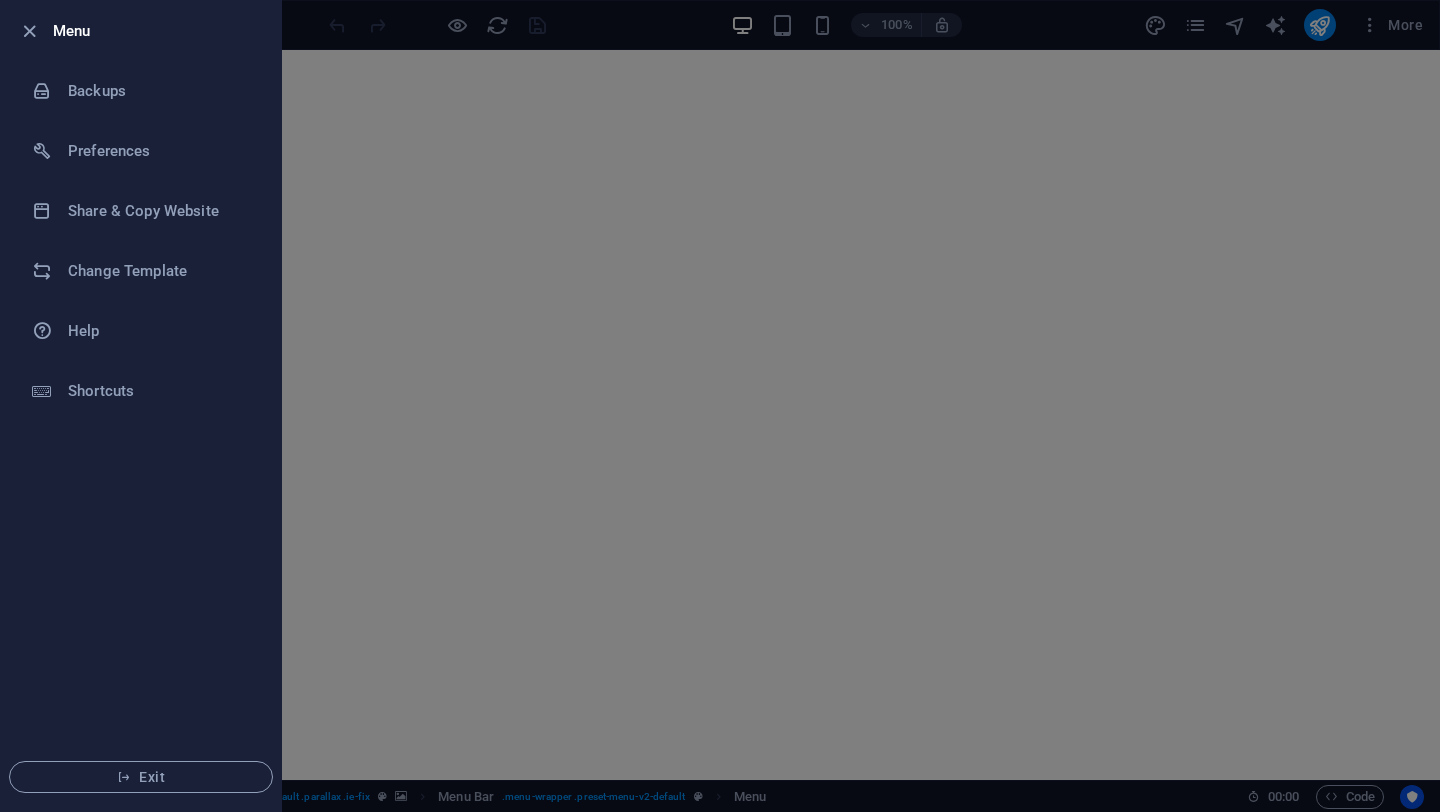 click at bounding box center (720, 406) 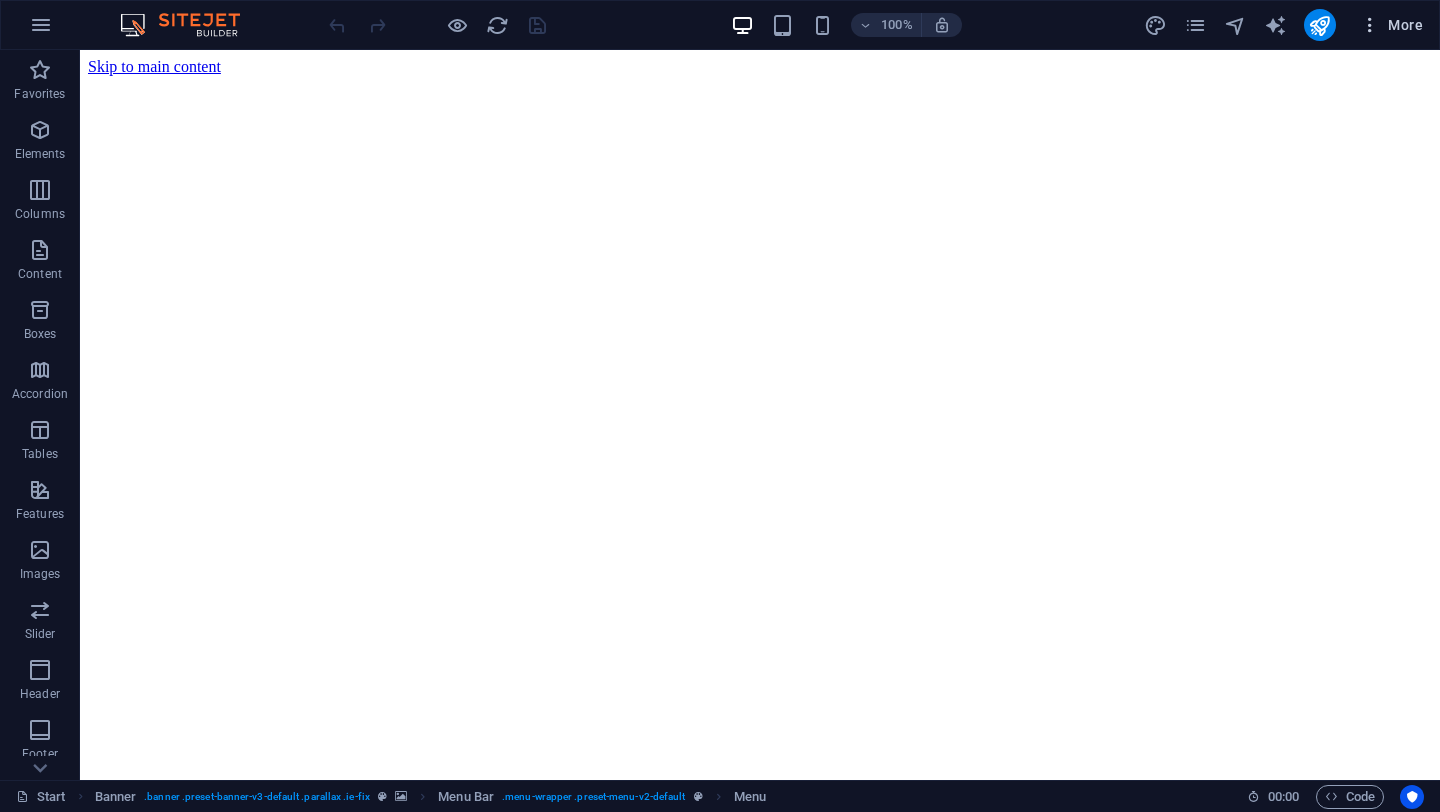 click on "More" at bounding box center (1391, 25) 